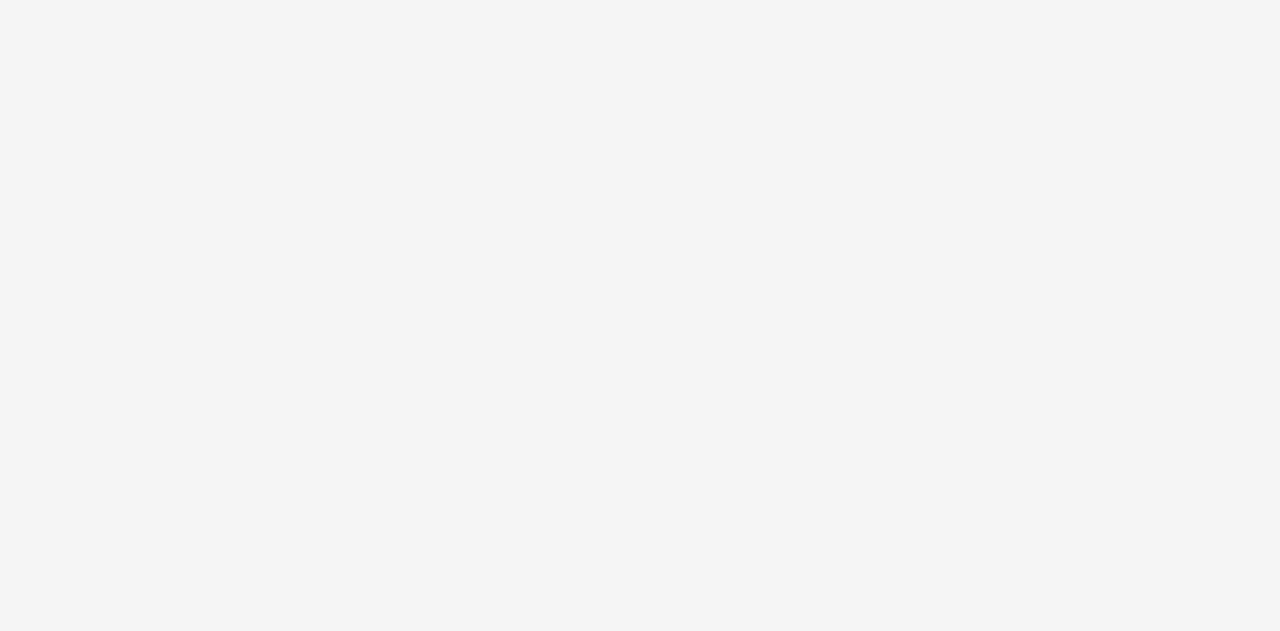 scroll, scrollTop: 0, scrollLeft: 0, axis: both 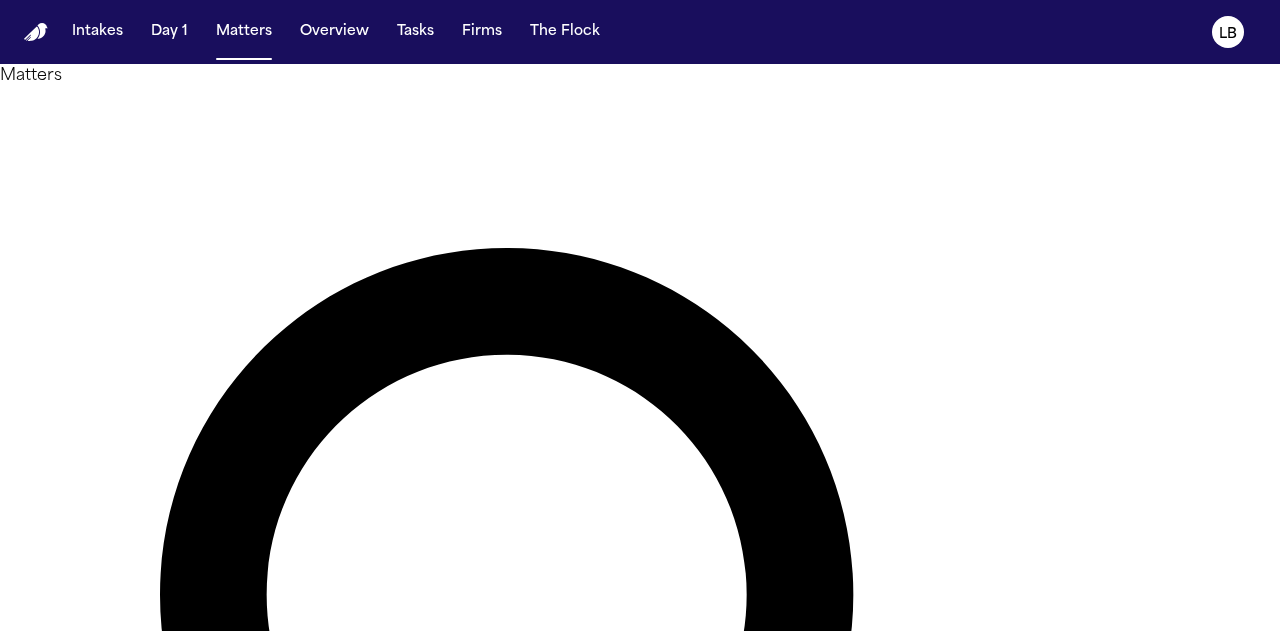 click on "Intakes Day 1 Matters Overview Tasks Firms The Flock LB" at bounding box center (640, 32) 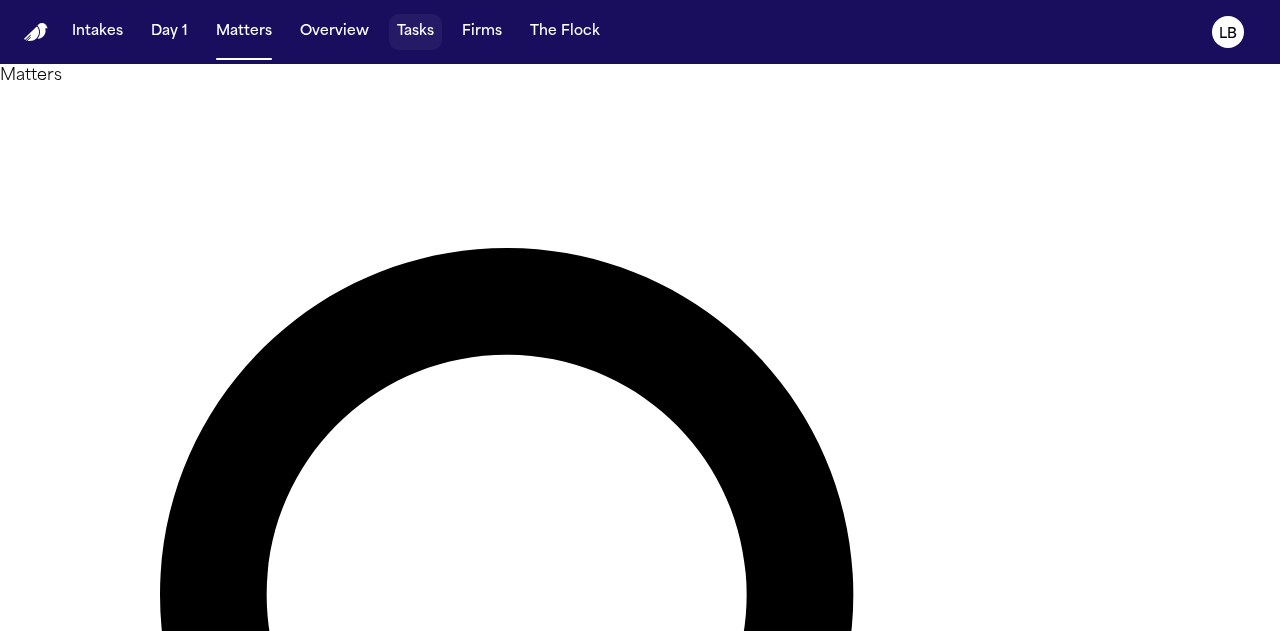 click on "Tasks" at bounding box center (415, 32) 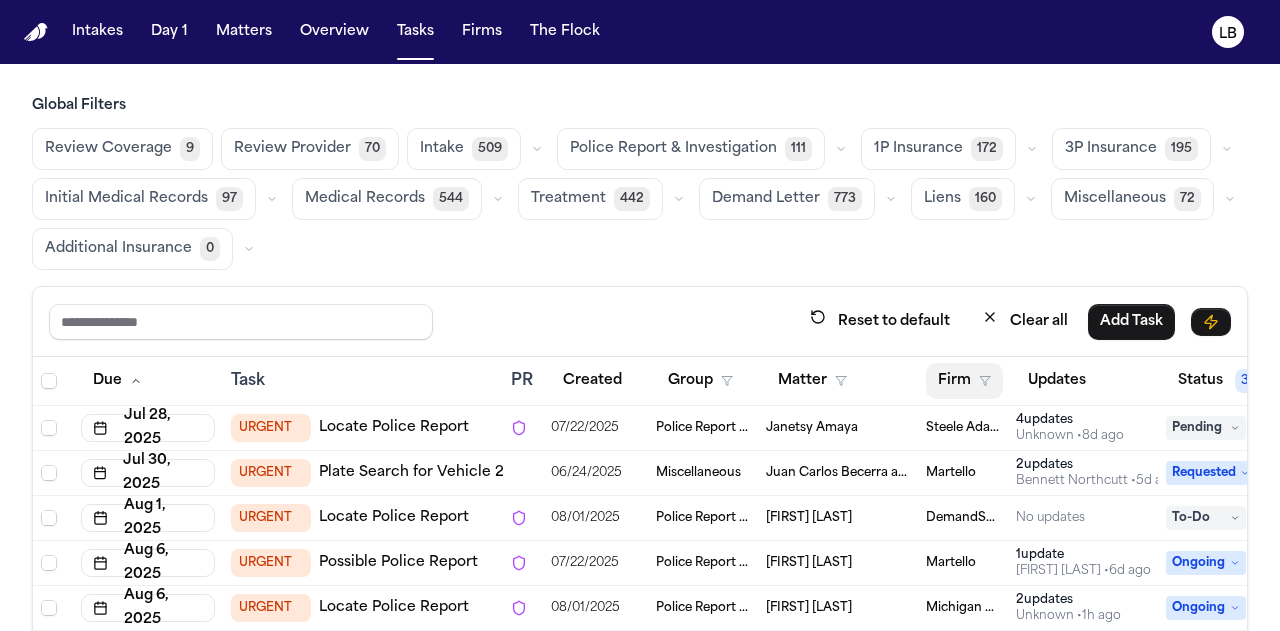 click on "Firm" at bounding box center (964, 381) 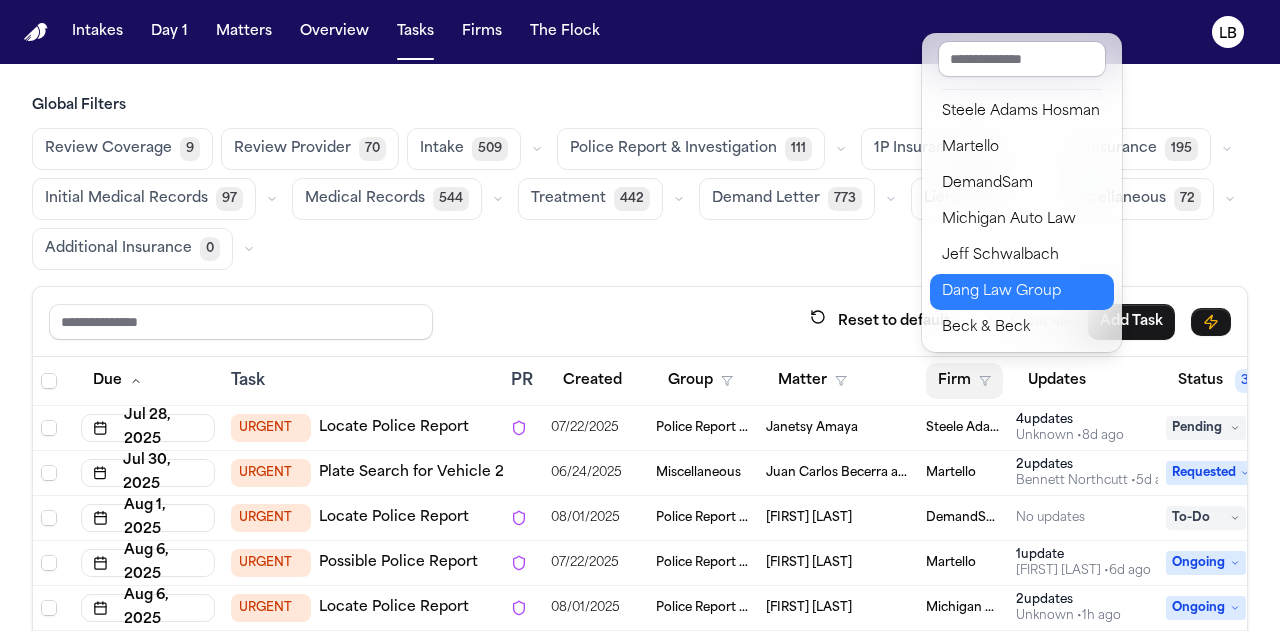 scroll, scrollTop: 254, scrollLeft: 0, axis: vertical 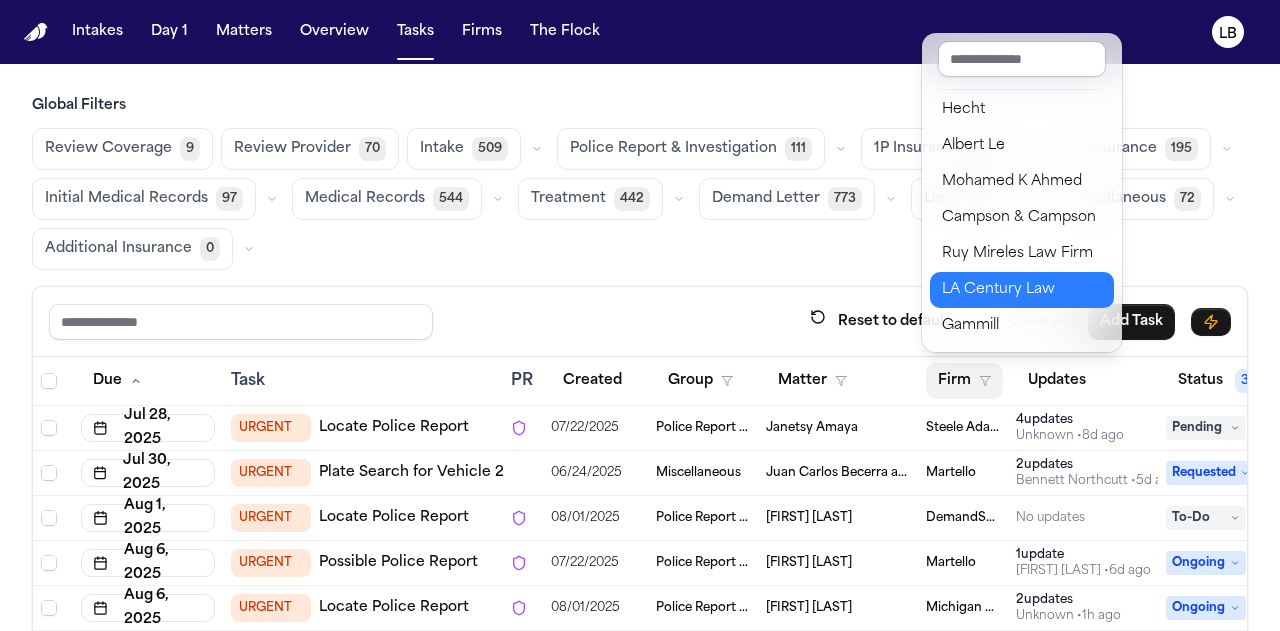 click on "LA Century Law" at bounding box center (1022, 290) 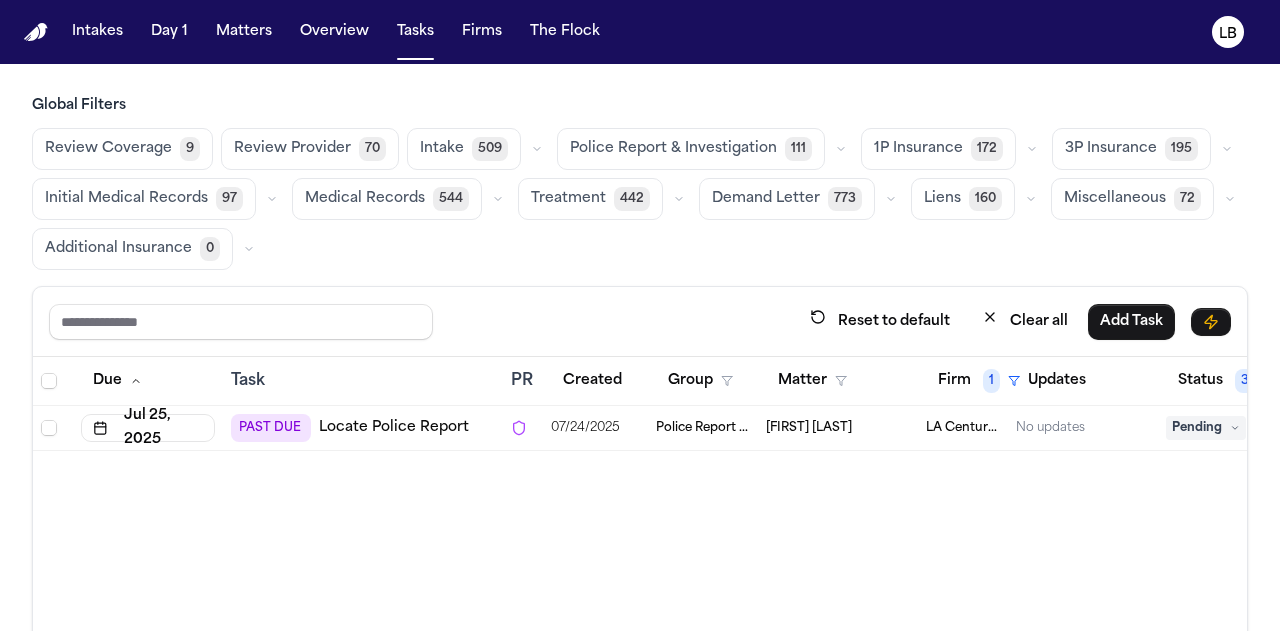 click on "Police Report & Investigation" at bounding box center (703, 428) 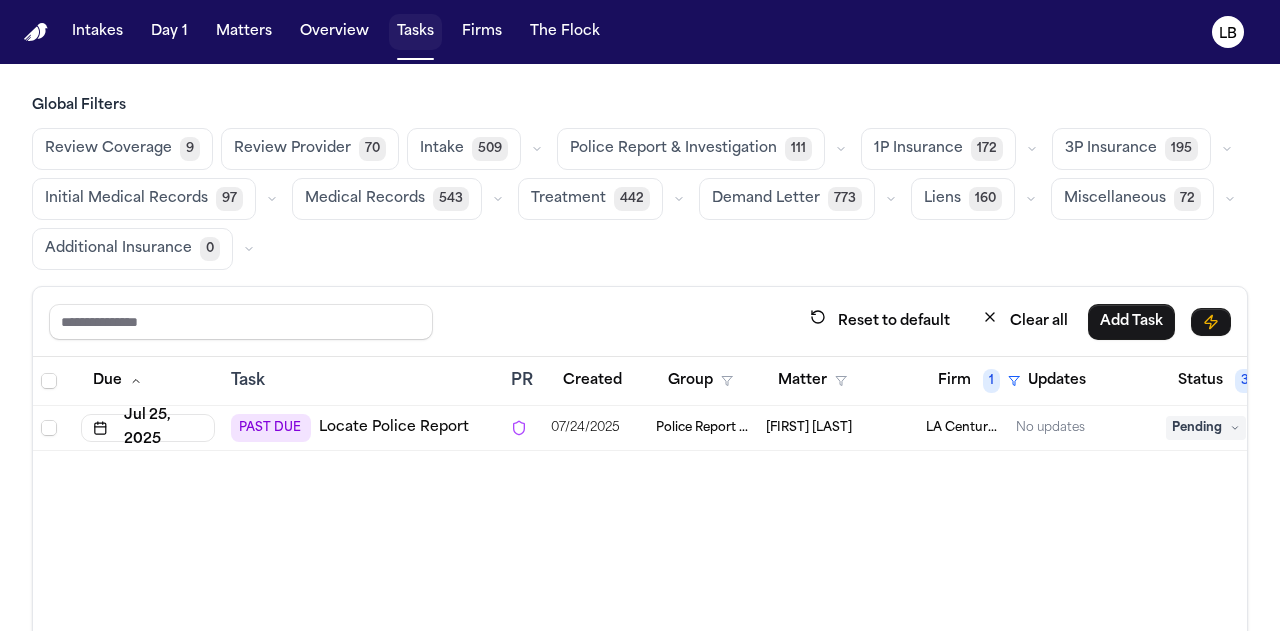click on "Tasks" at bounding box center (415, 32) 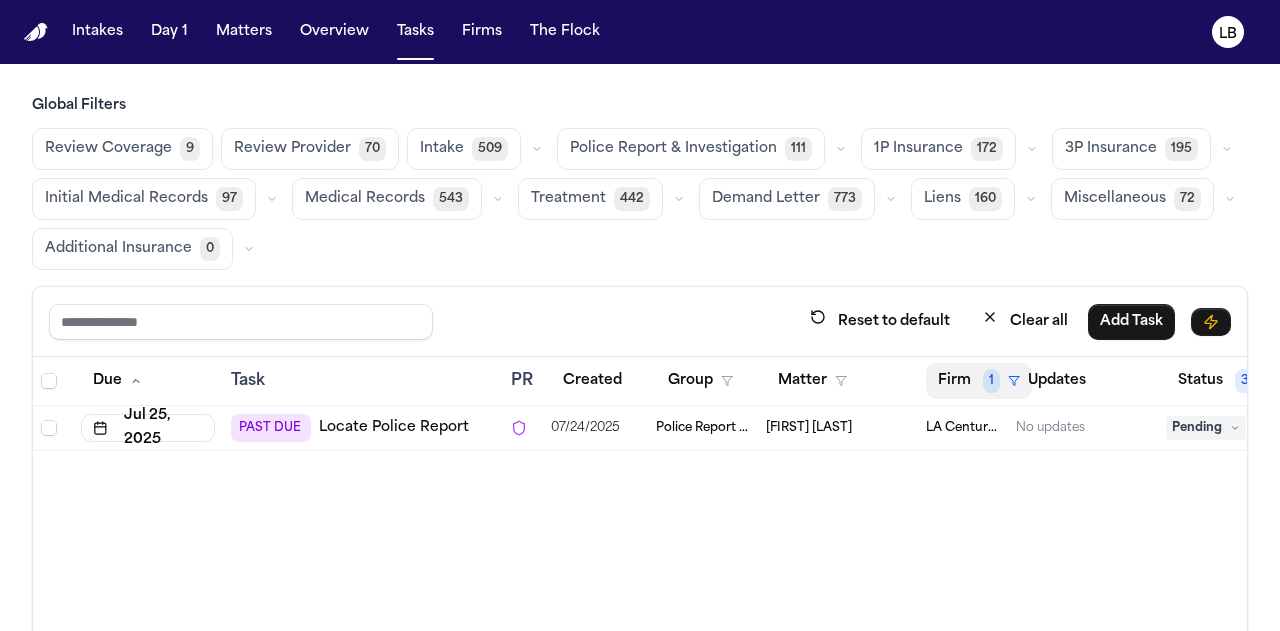click on "Firm 1" at bounding box center (979, 381) 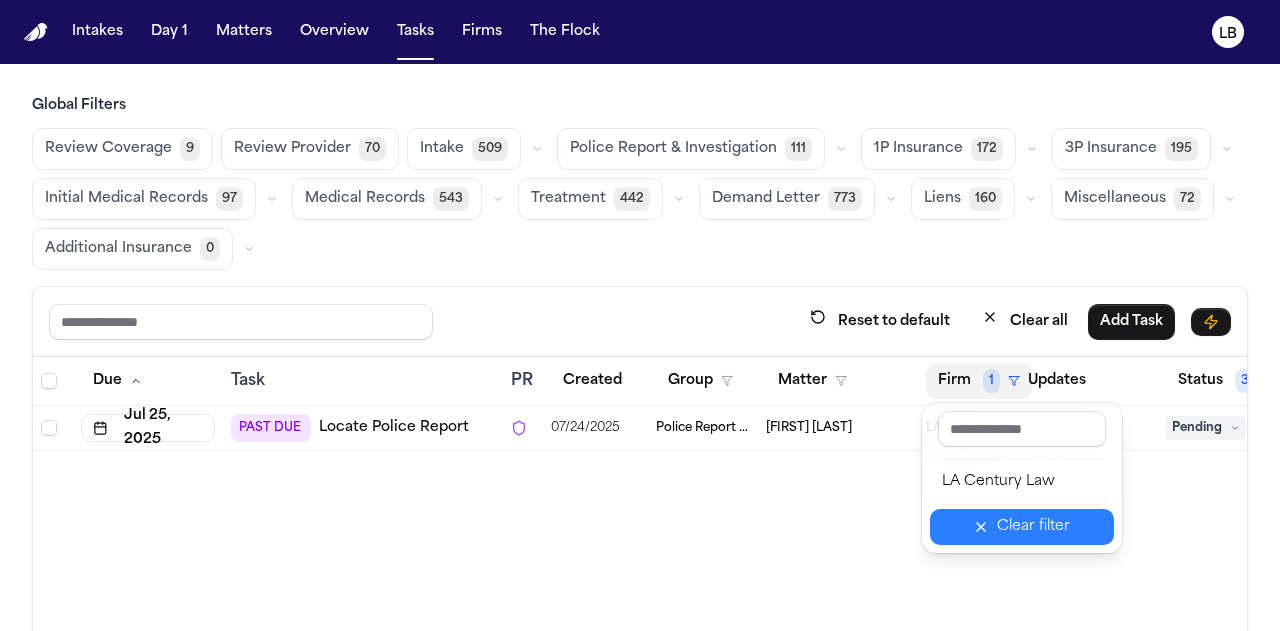 click on "Clear filter" at bounding box center [1033, 527] 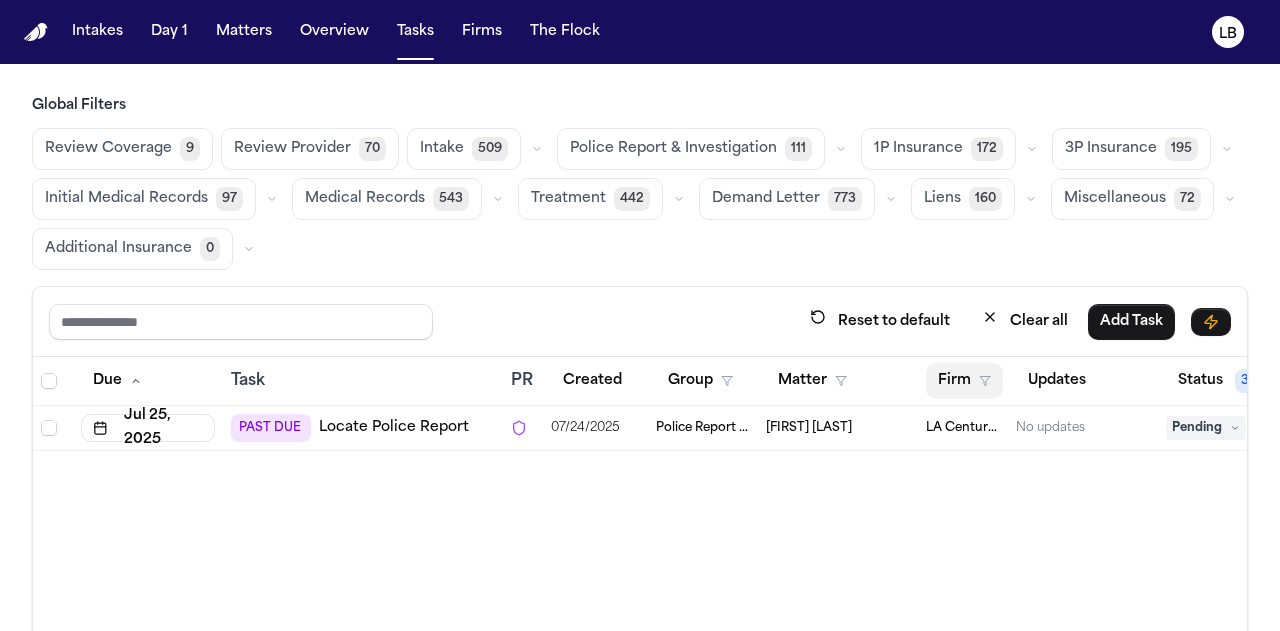 click on "Firm" at bounding box center [964, 381] 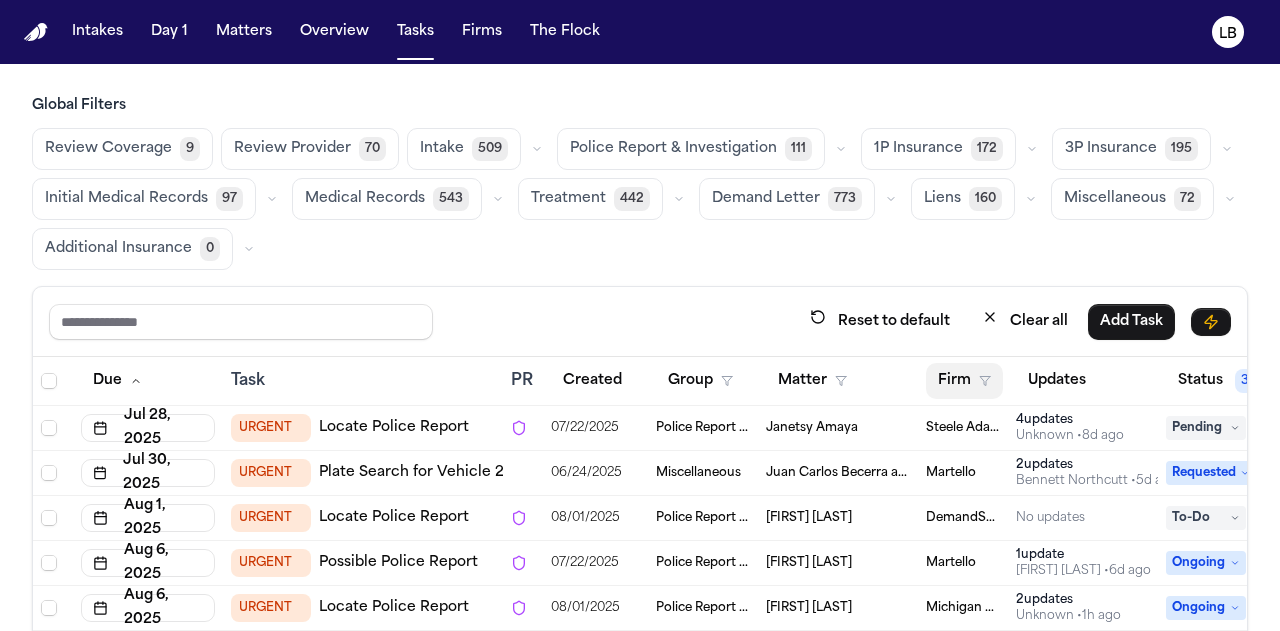 click on "Firm" at bounding box center (964, 381) 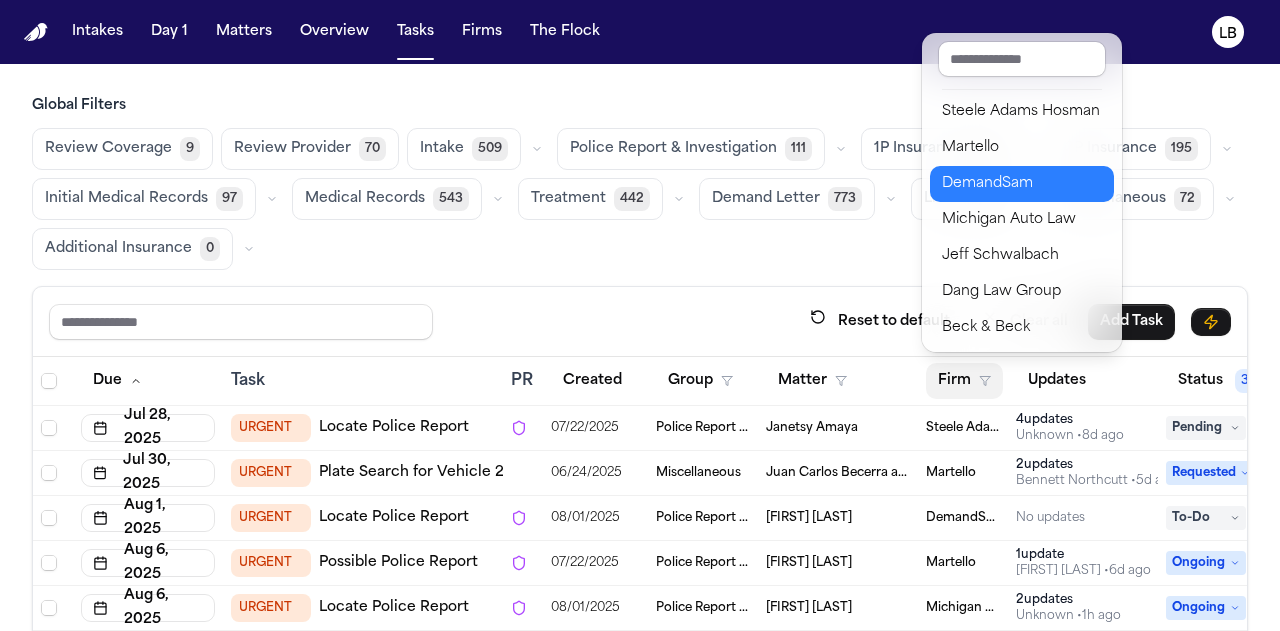 scroll, scrollTop: 63, scrollLeft: 0, axis: vertical 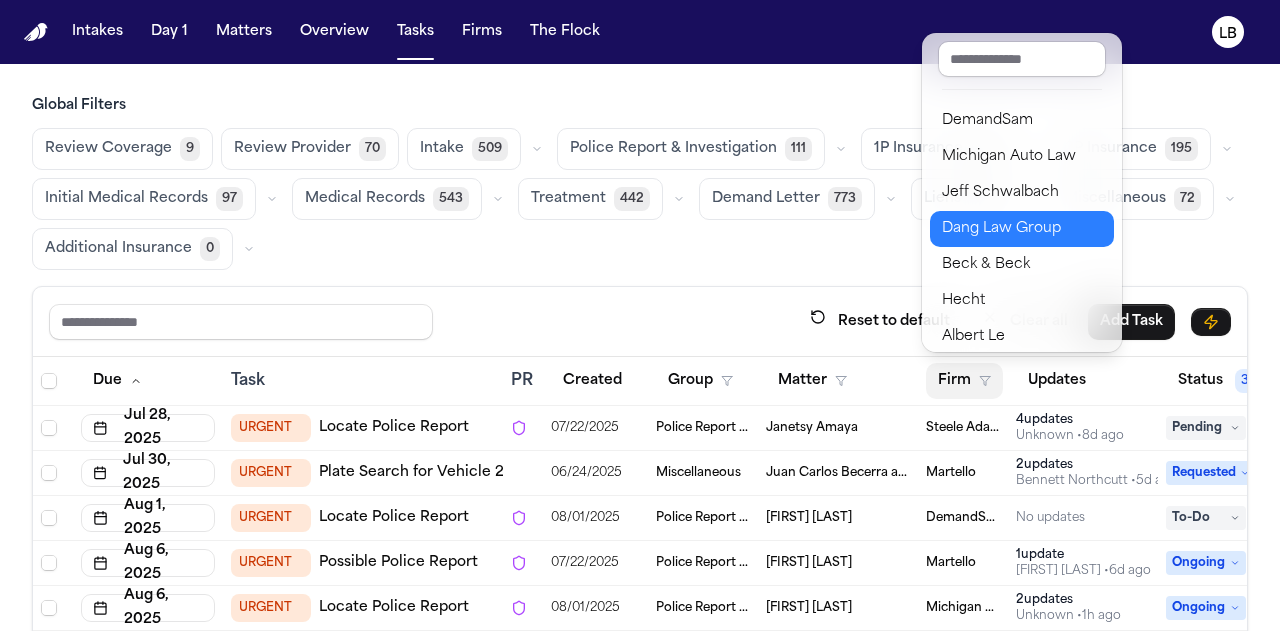 click on "Dang Law Group" at bounding box center (1022, 229) 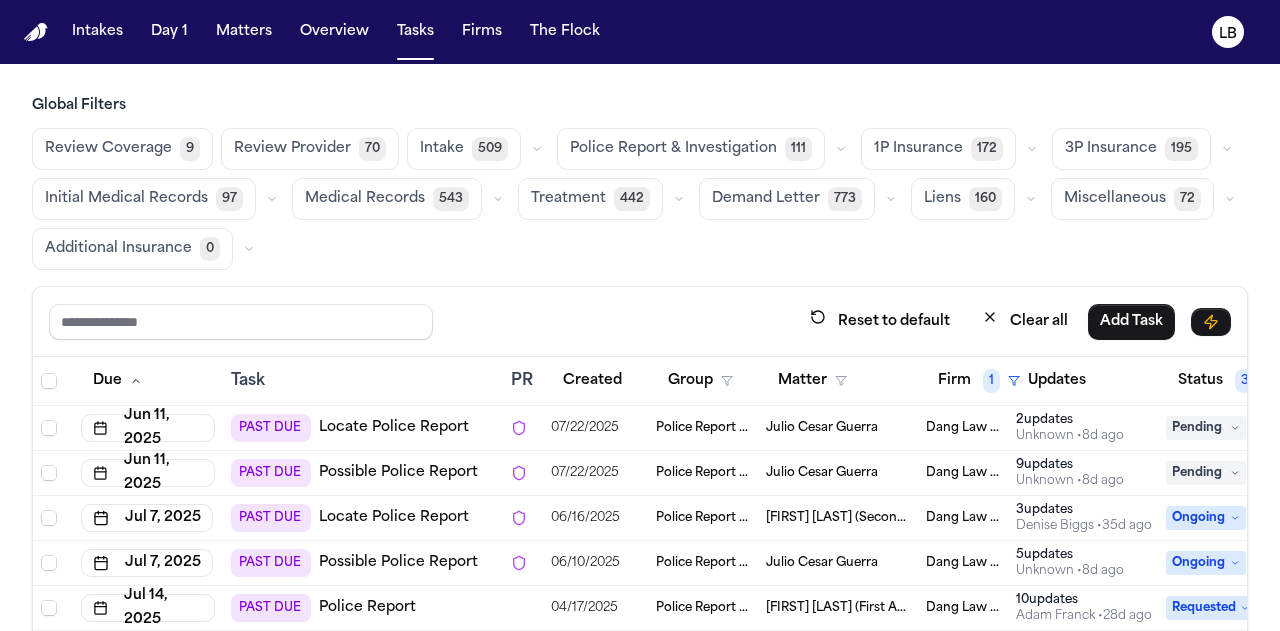 scroll, scrollTop: 12, scrollLeft: 0, axis: vertical 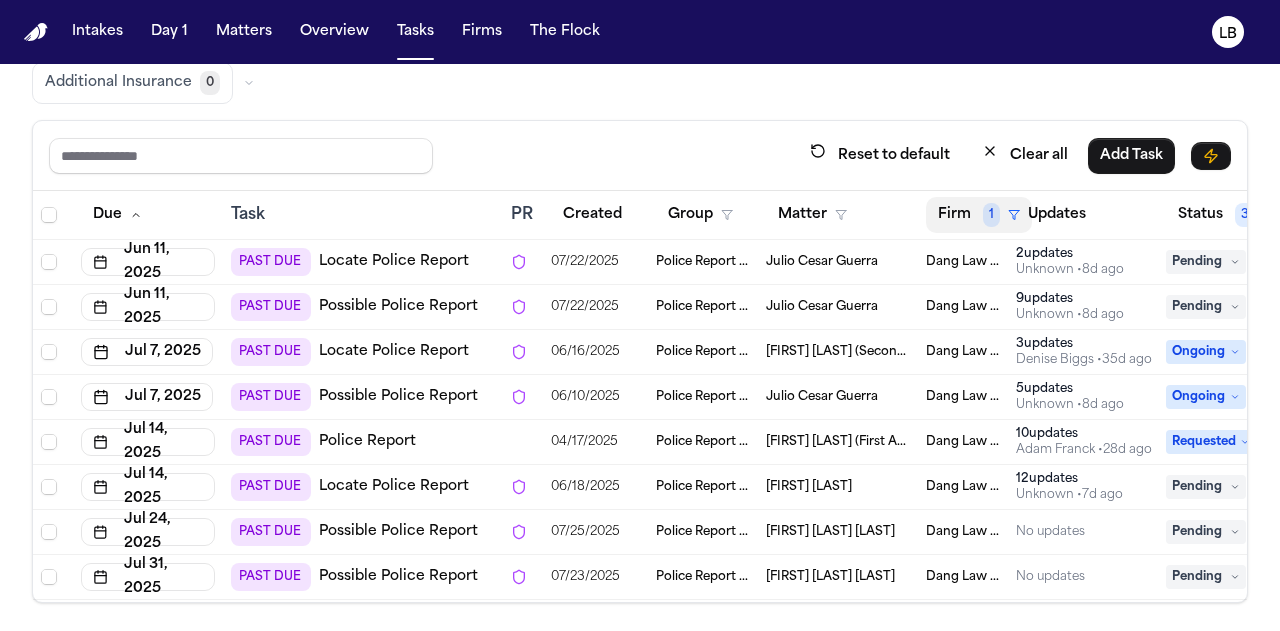click on "Firm 1" at bounding box center (979, 215) 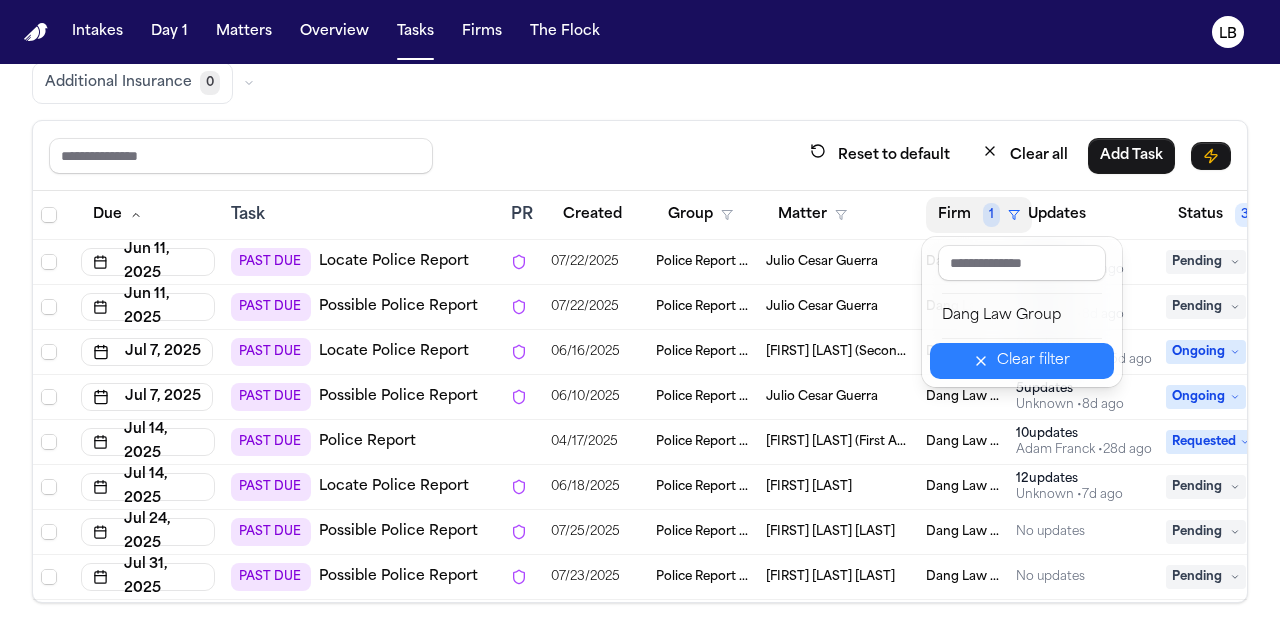 click on "Clear filter" at bounding box center (1033, 361) 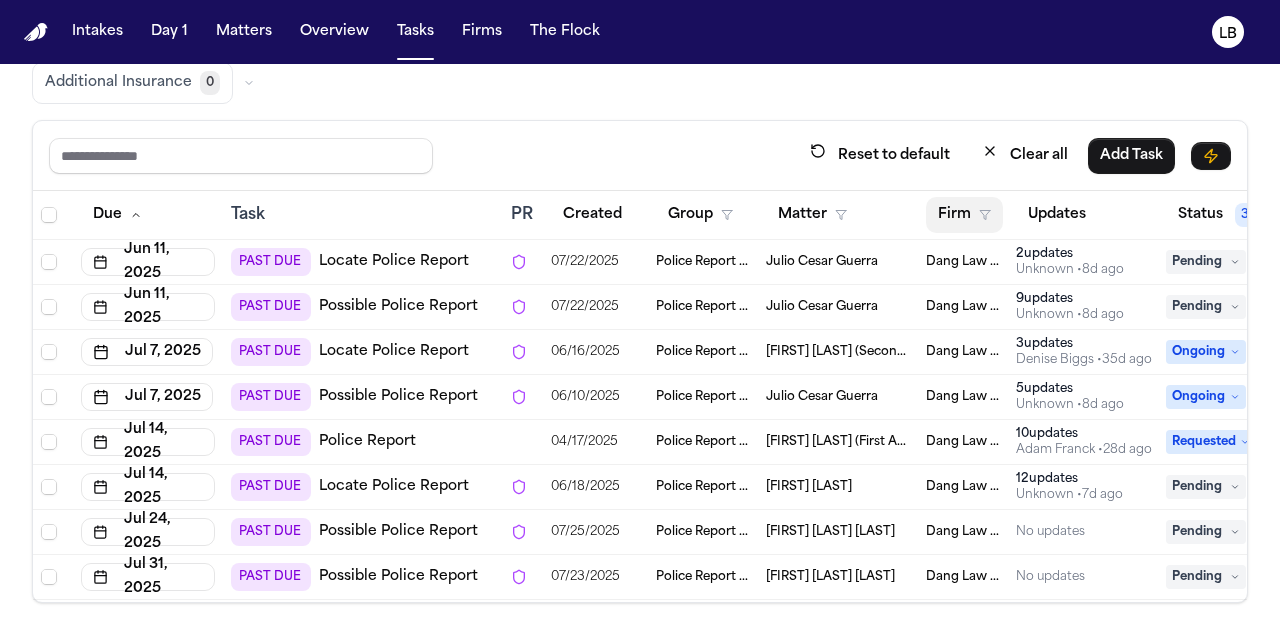 click on "Firm" at bounding box center [964, 215] 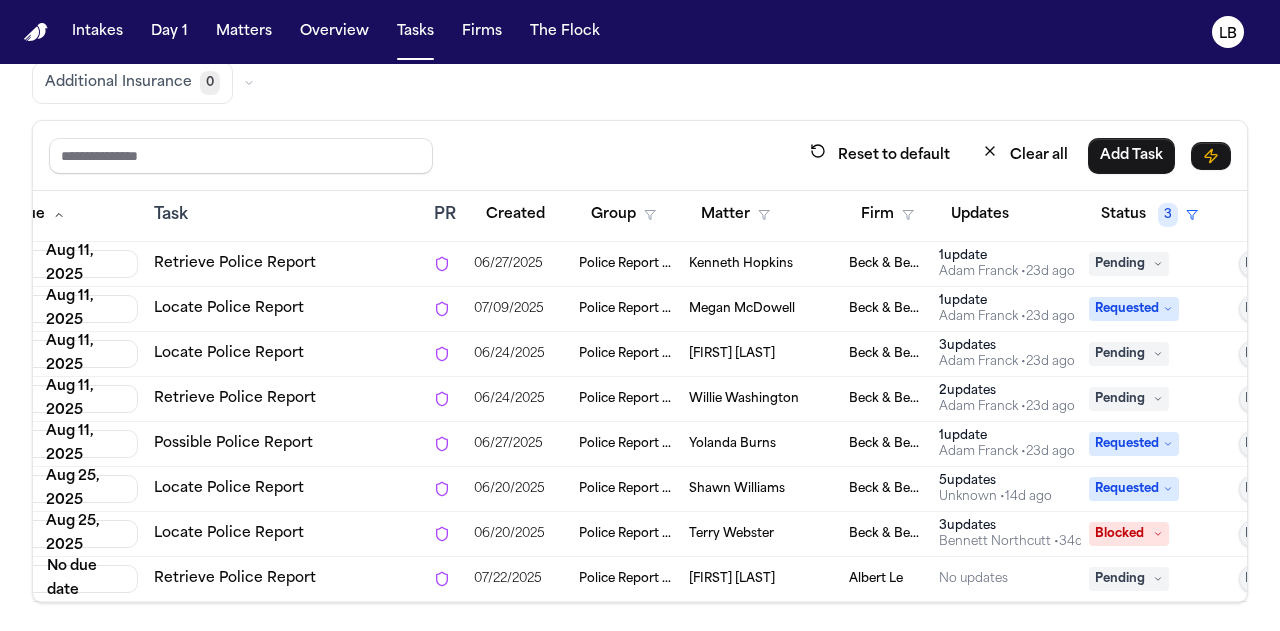scroll, scrollTop: 4782, scrollLeft: 78, axis: both 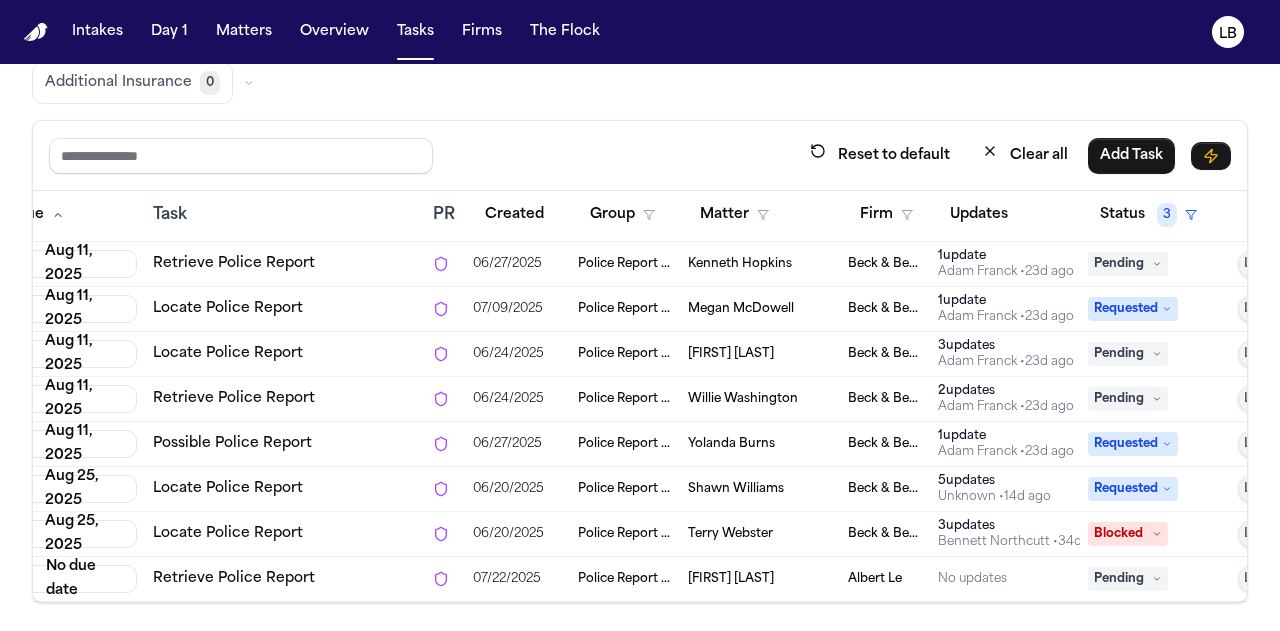 click on "[FIRST] [LAST]" at bounding box center (731, 579) 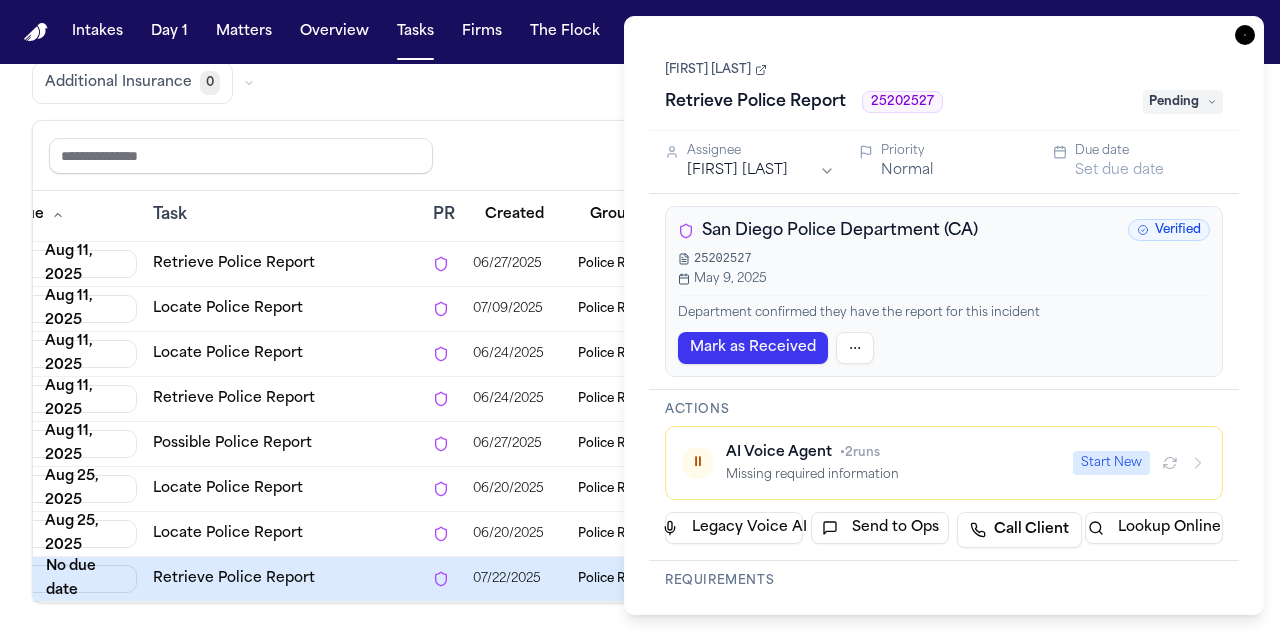 click on "[FIRST] [LAST]" at bounding box center [716, 70] 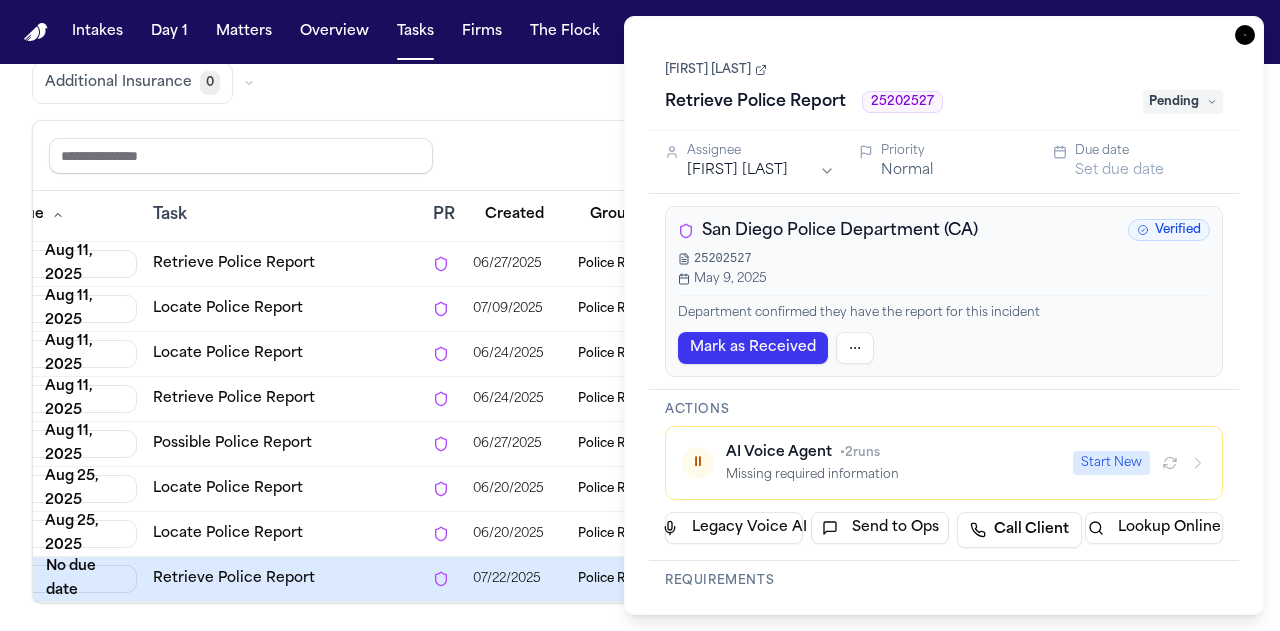 click 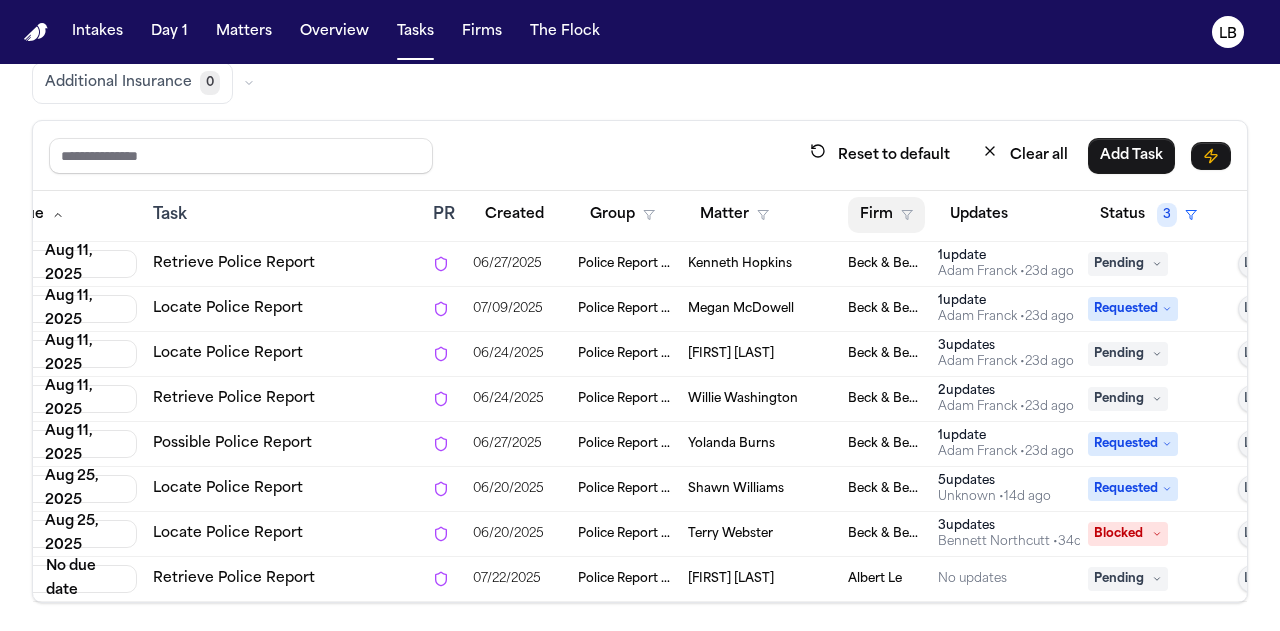 click on "Firm" at bounding box center (886, 215) 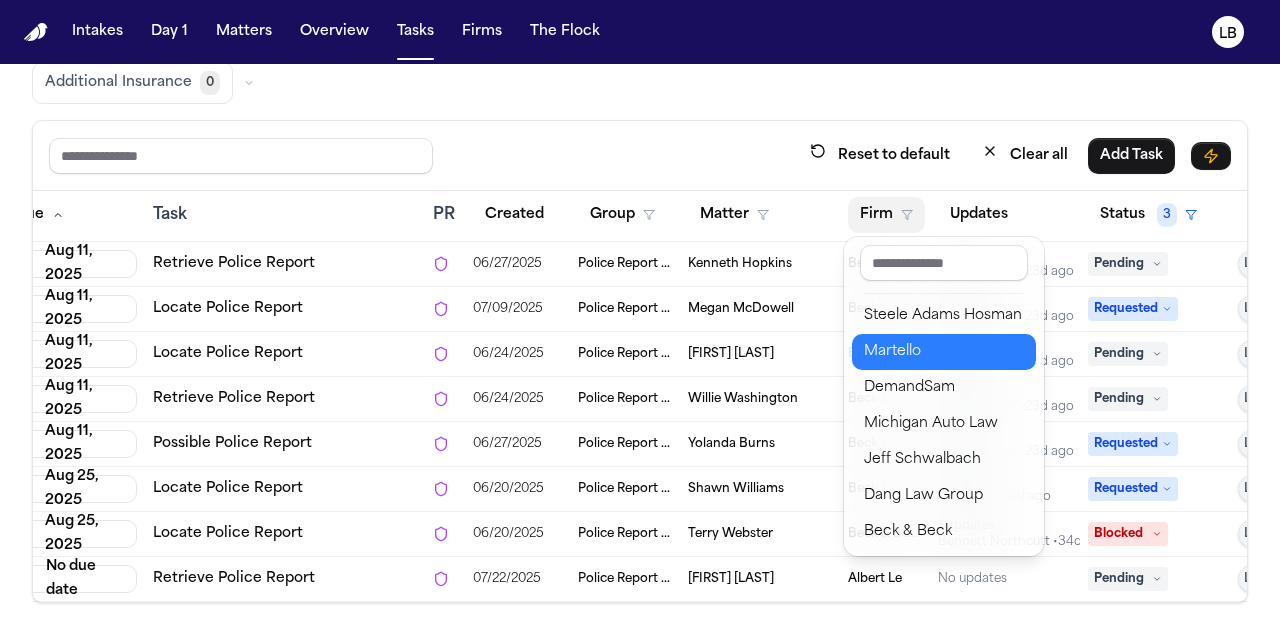 click on "Martello" at bounding box center (944, 352) 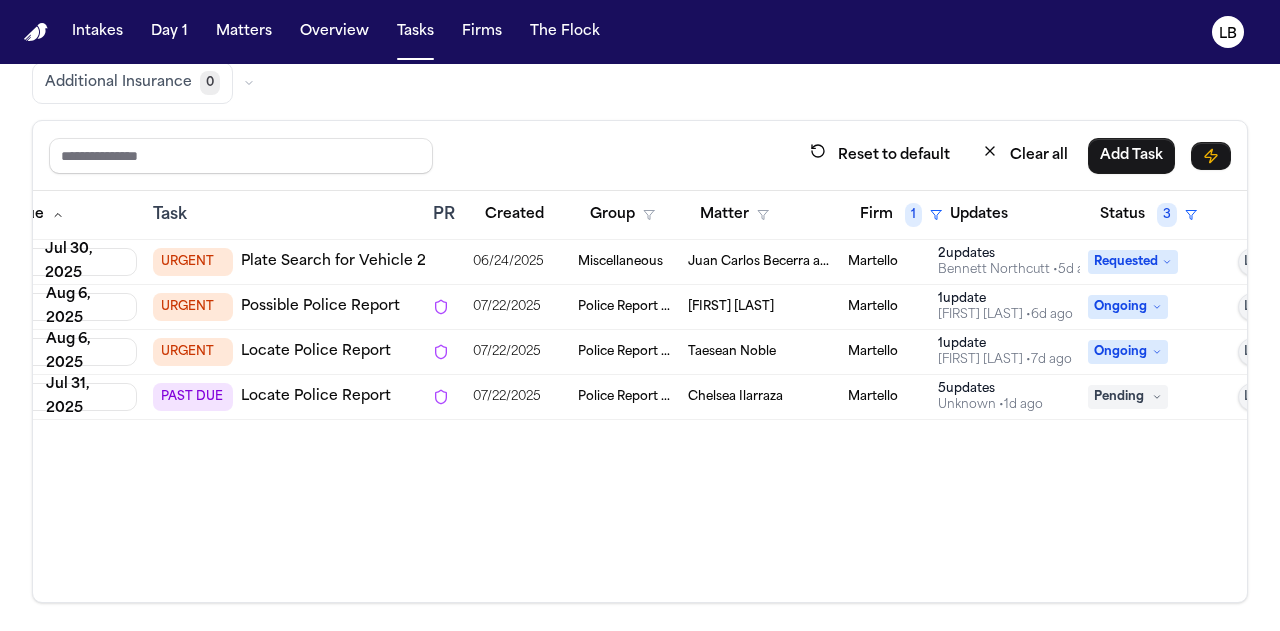 scroll, scrollTop: 0, scrollLeft: 78, axis: horizontal 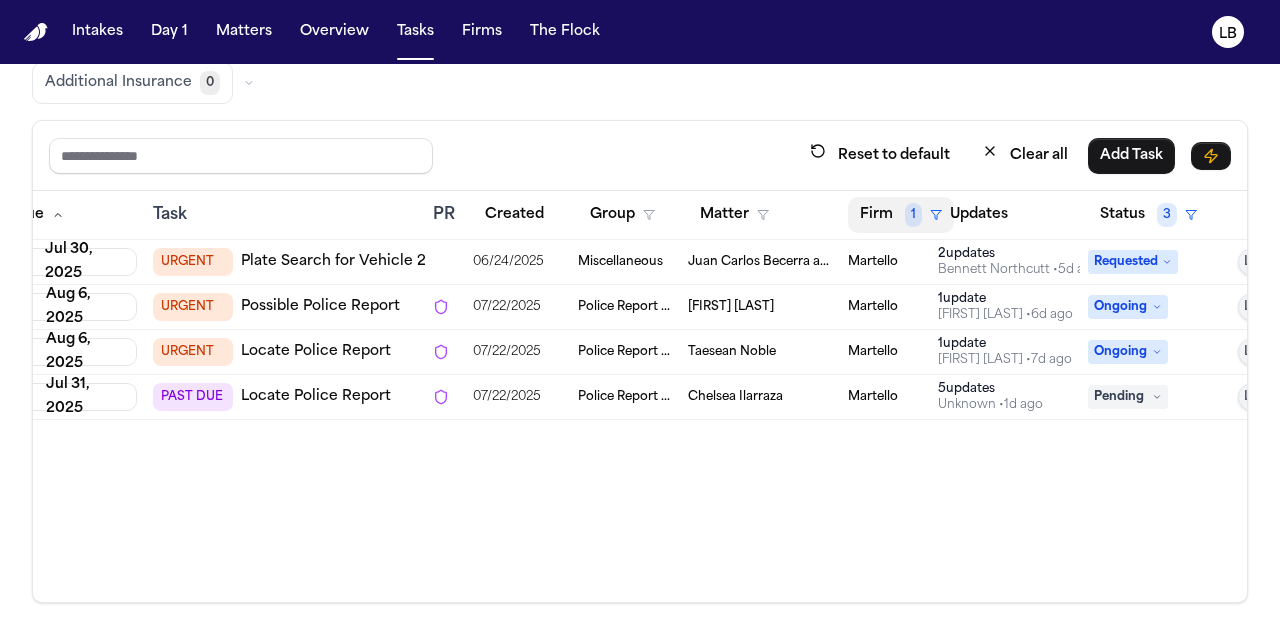 click on "Firm 1" at bounding box center (901, 215) 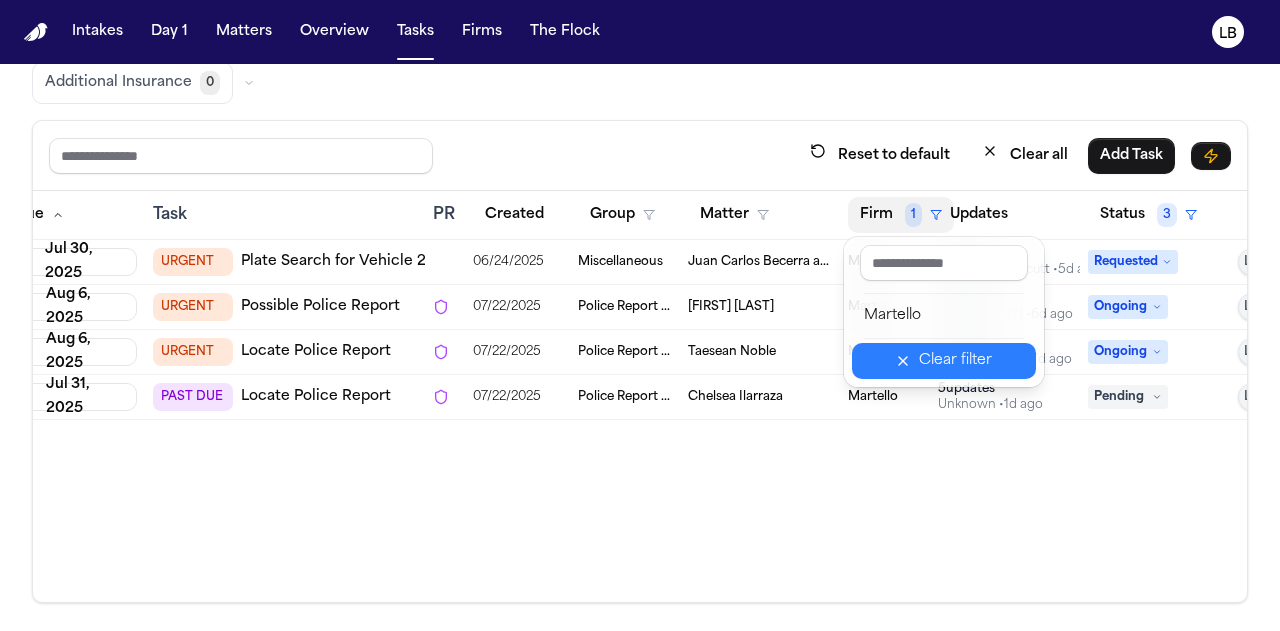click on "Clear filter" at bounding box center (944, 361) 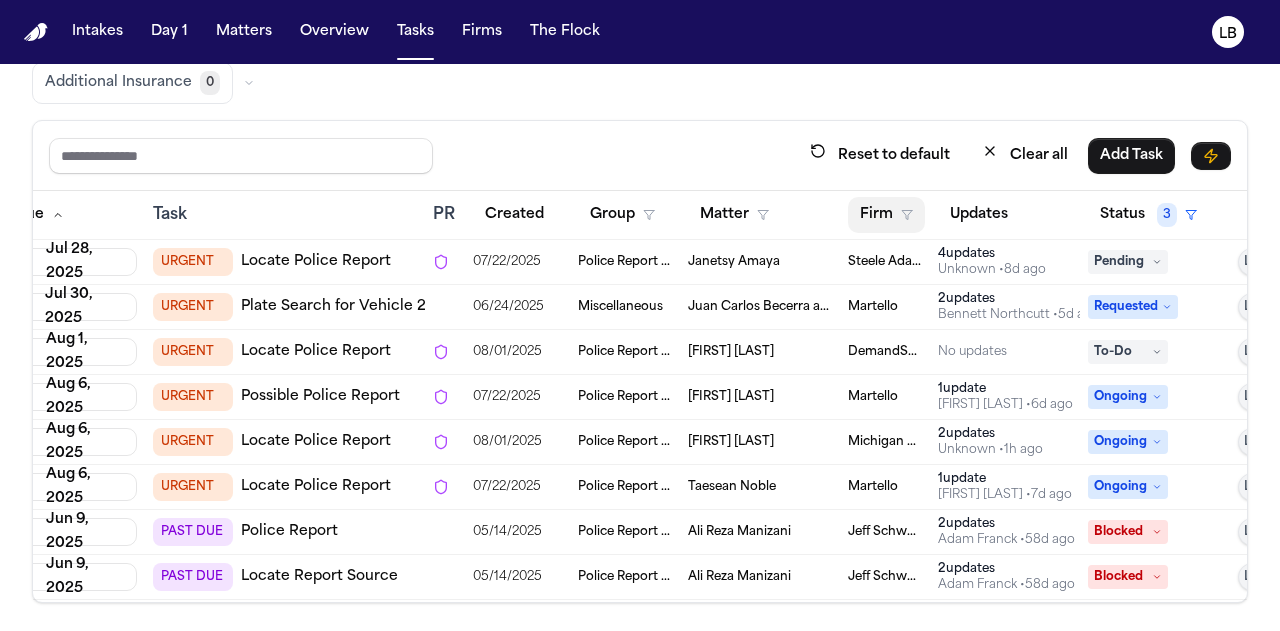 click on "Firm" at bounding box center (886, 215) 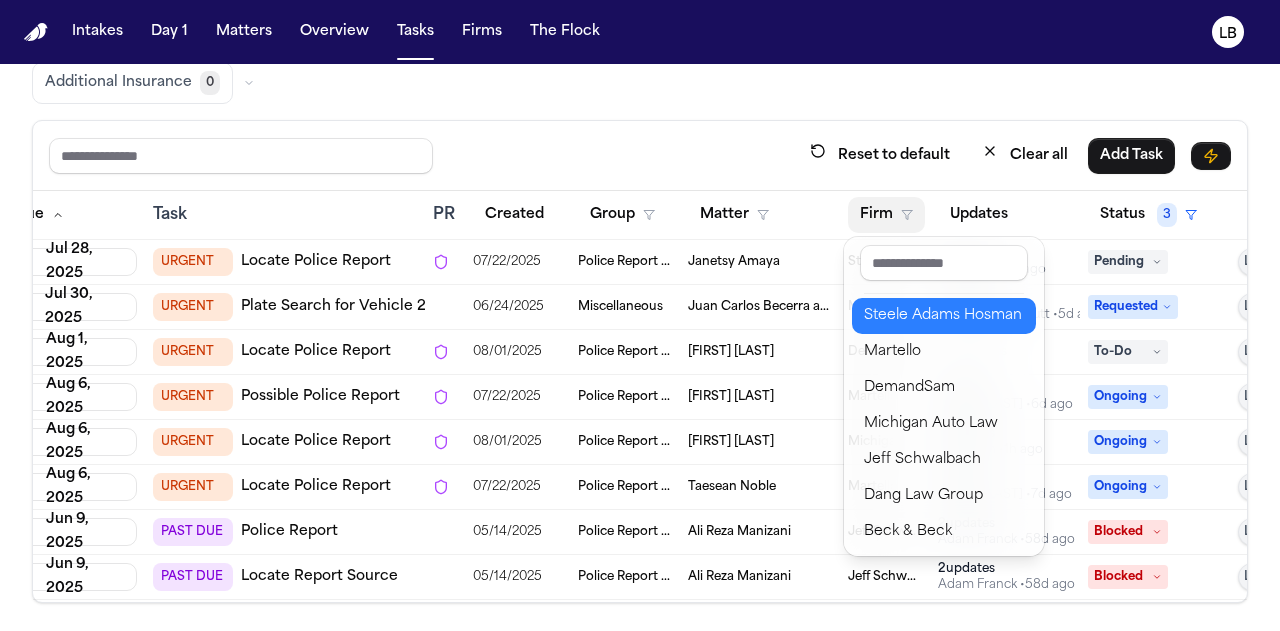 click on "Steele Adams Hosman" at bounding box center [944, 316] 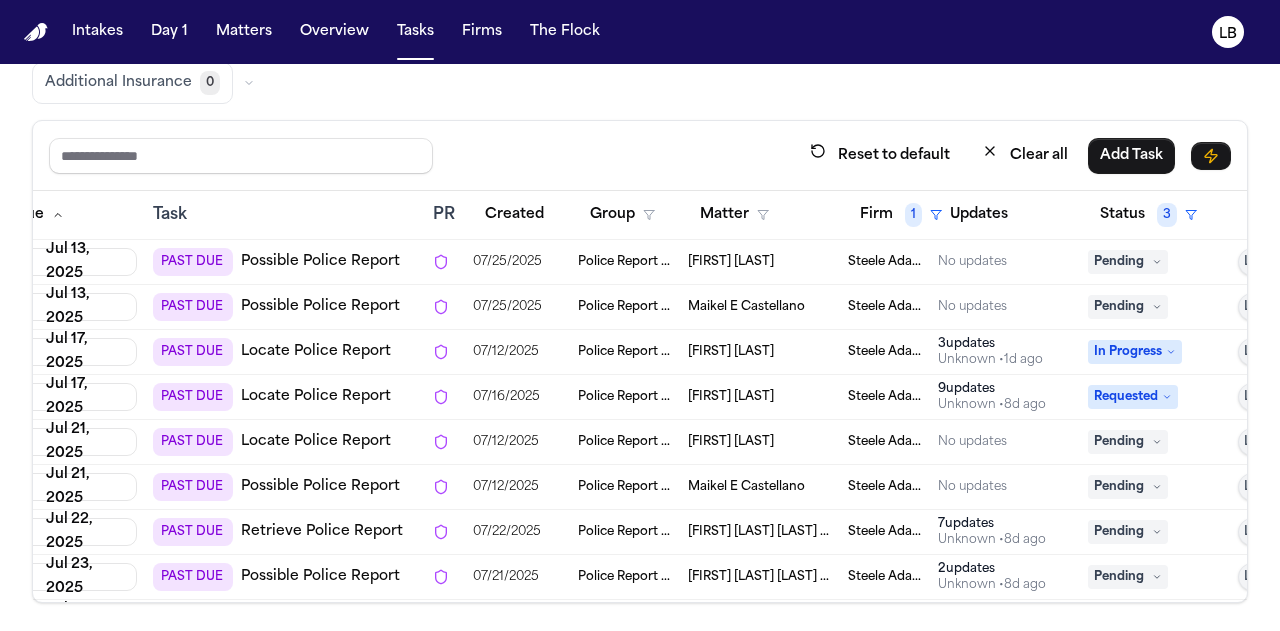 scroll, scrollTop: 0, scrollLeft: 78, axis: horizontal 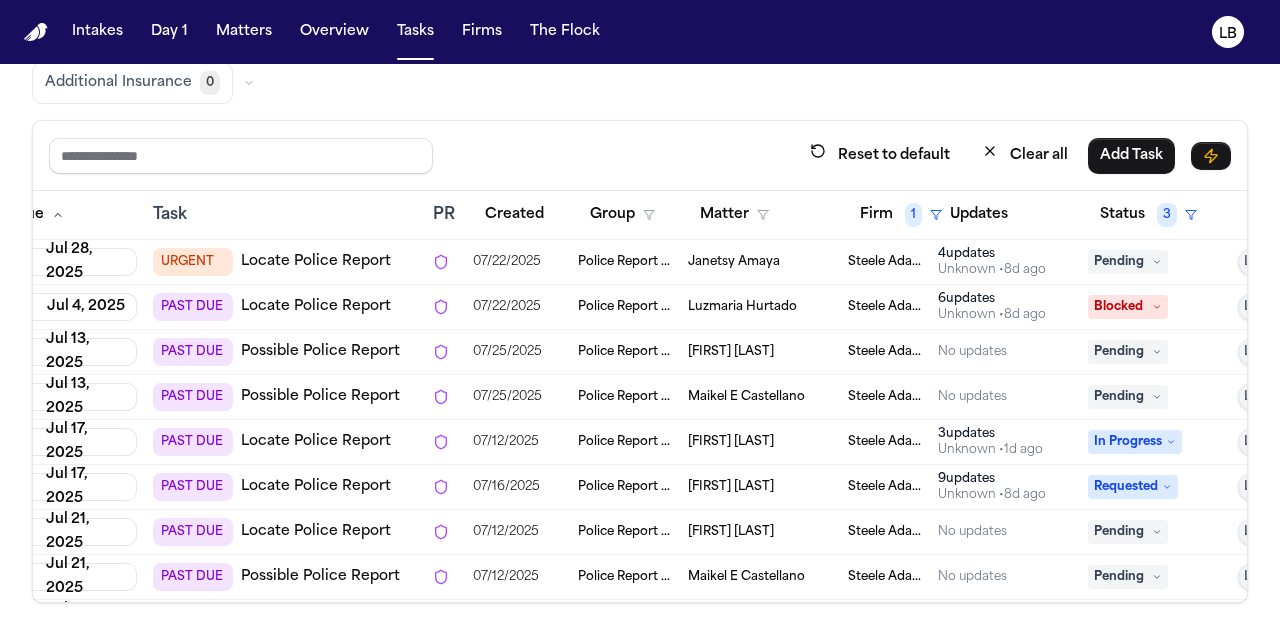 click on "[FIRST] [LAST]" at bounding box center (760, 352) 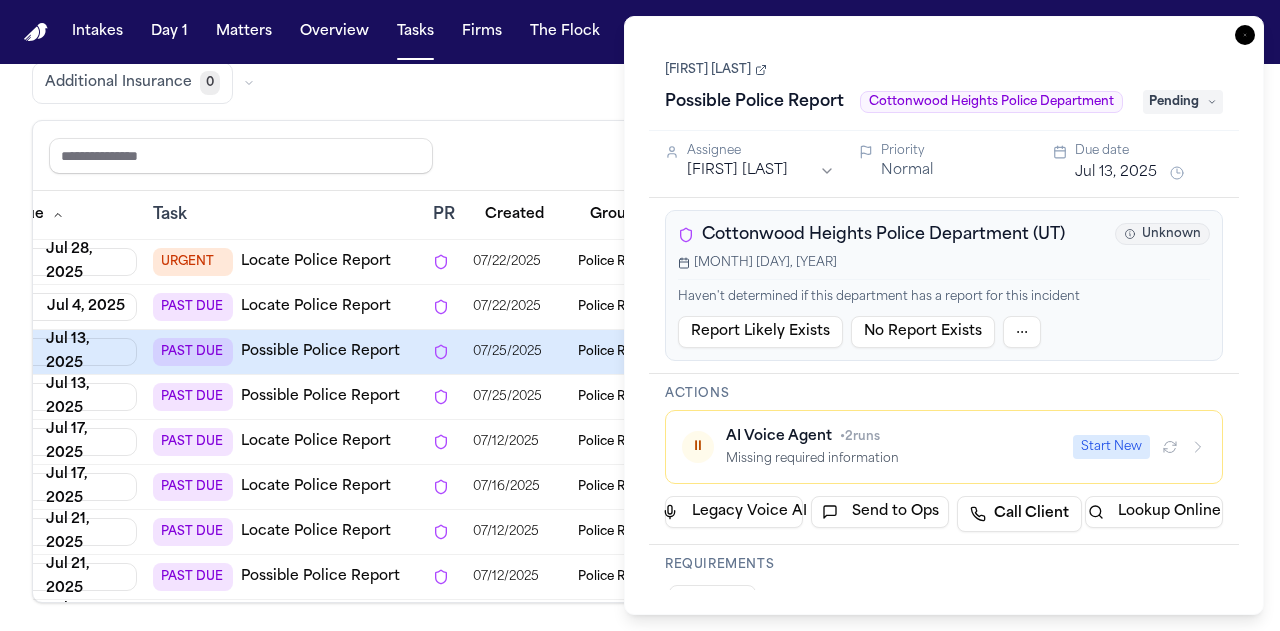 click on "[FIRST] [LAST]" at bounding box center [716, 70] 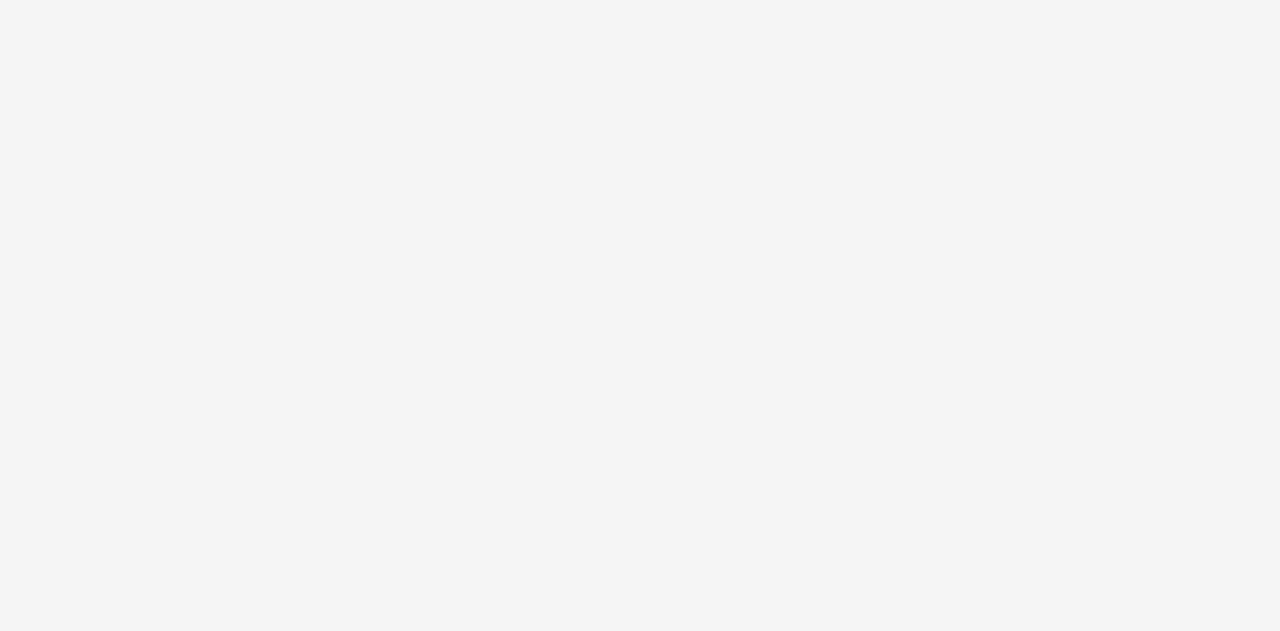 scroll, scrollTop: 0, scrollLeft: 0, axis: both 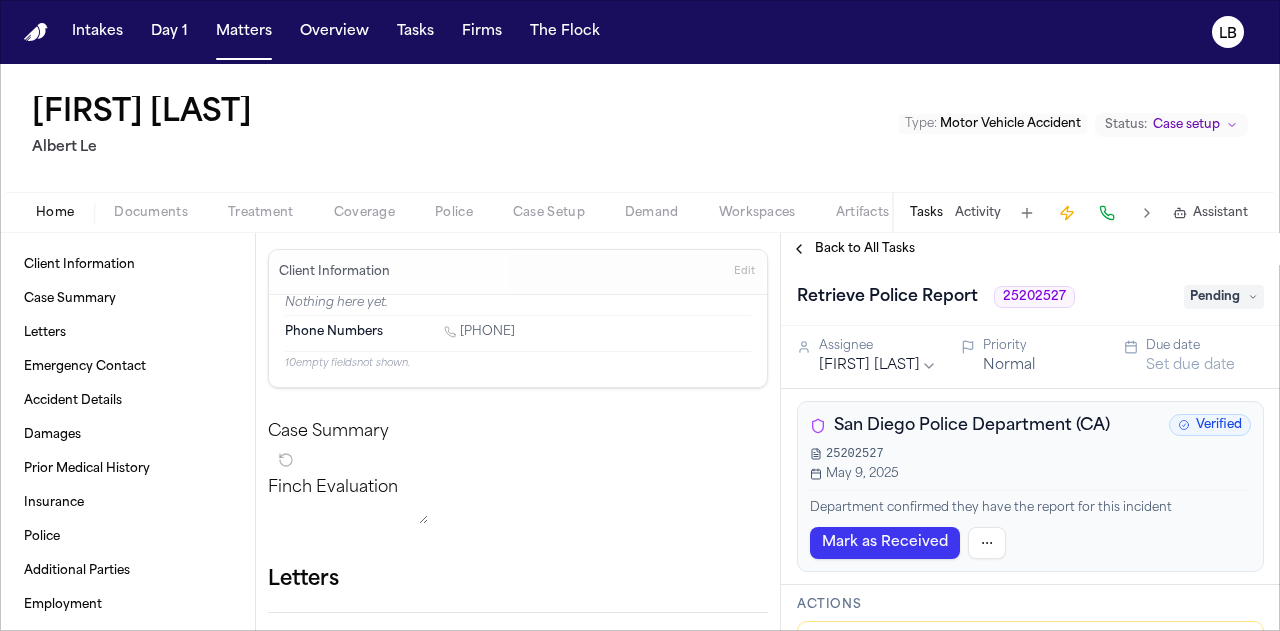 click on "25202527" at bounding box center (1034, 297) 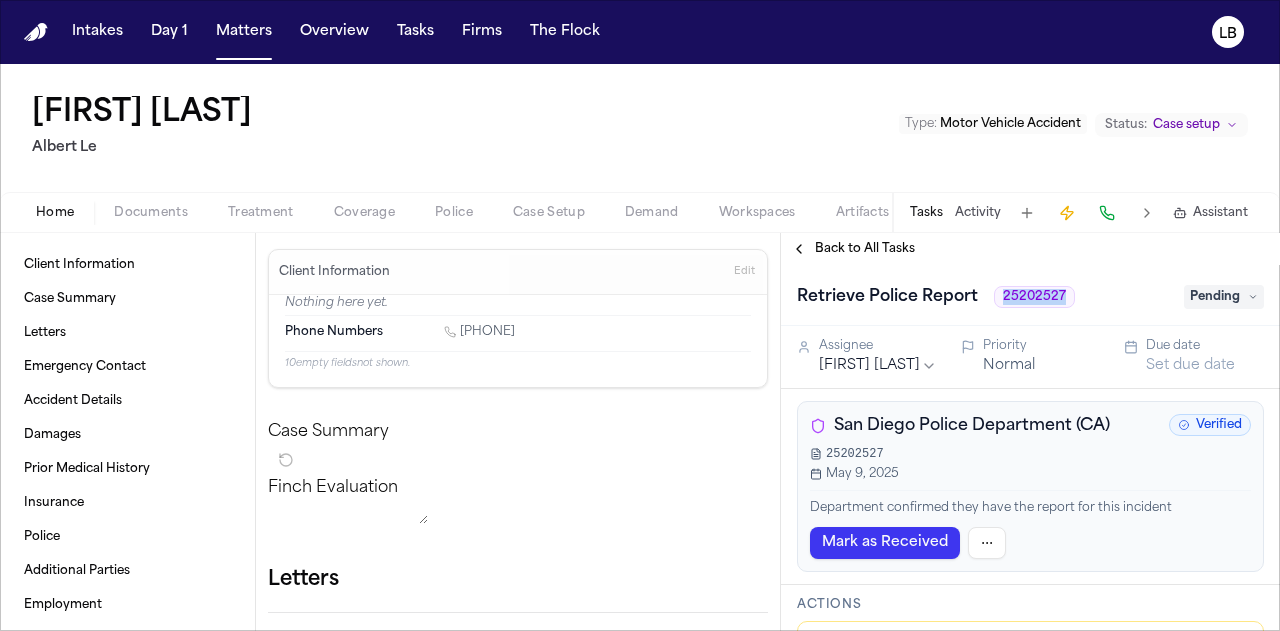 click on "25202527" at bounding box center (1034, 297) 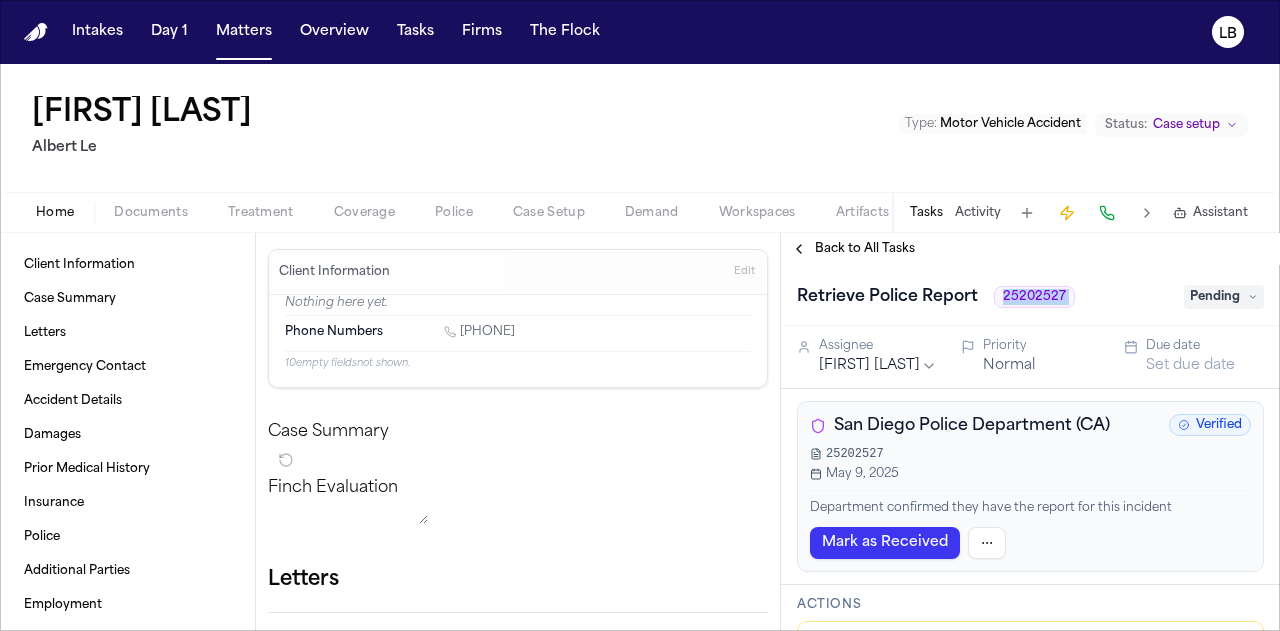 click on "25202527" at bounding box center [1034, 297] 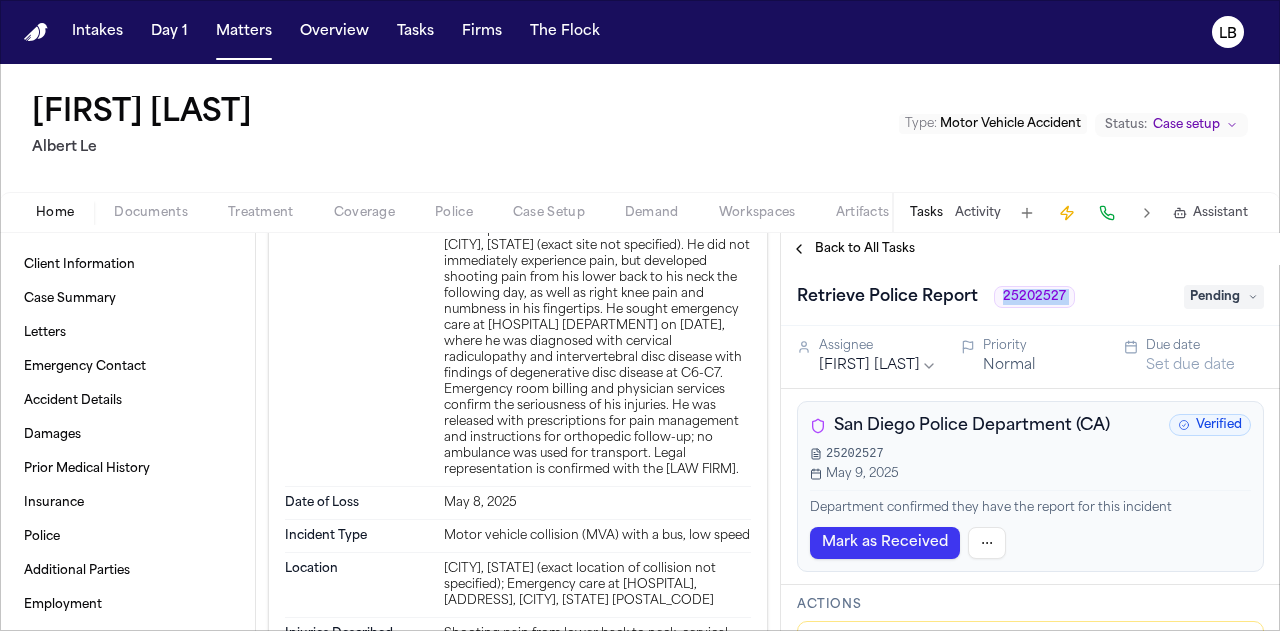 scroll, scrollTop: 711, scrollLeft: 0, axis: vertical 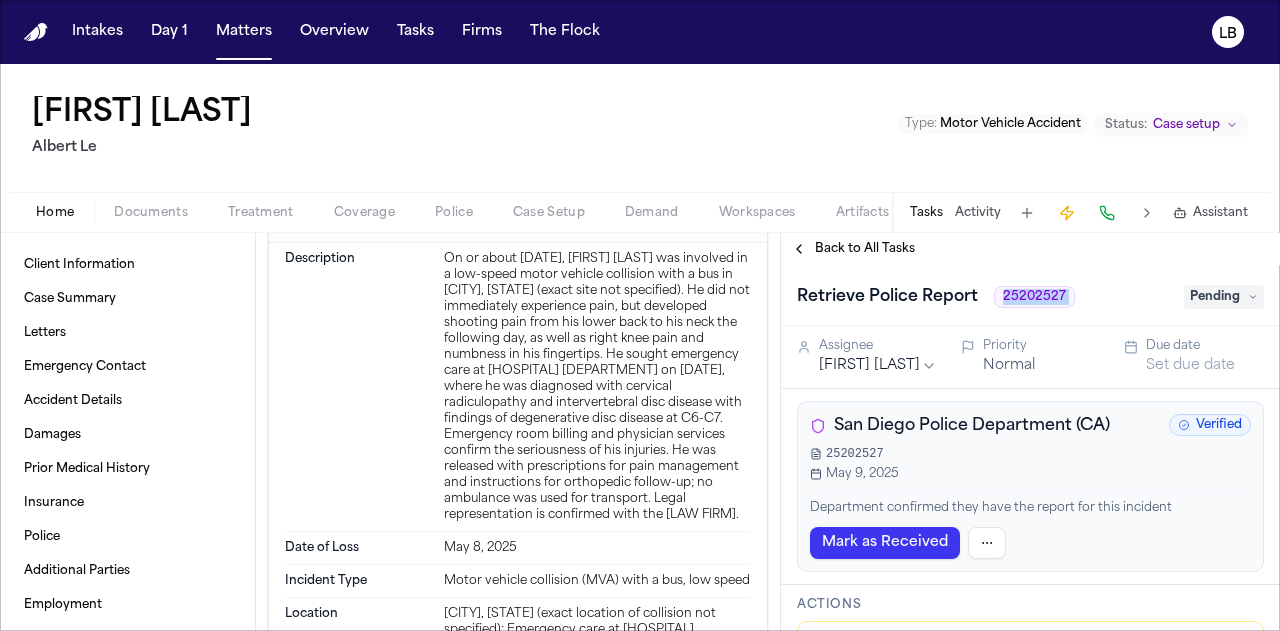 click on "Documents" at bounding box center (151, 213) 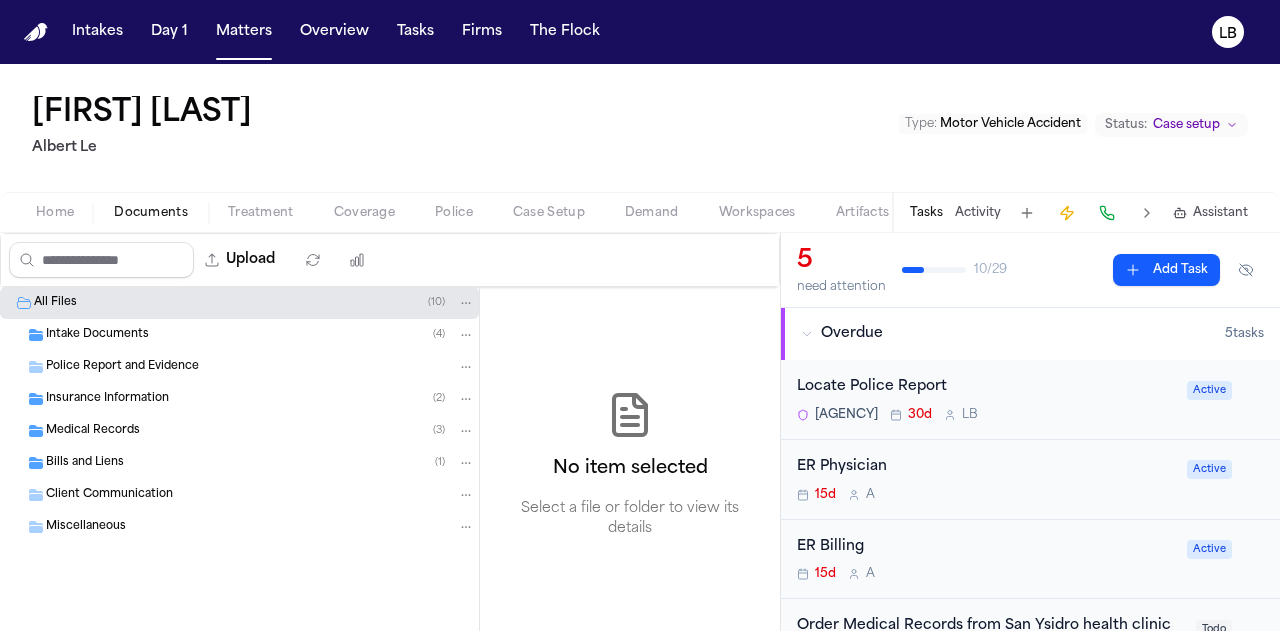 click on "Police Report and Evidence" at bounding box center (239, 367) 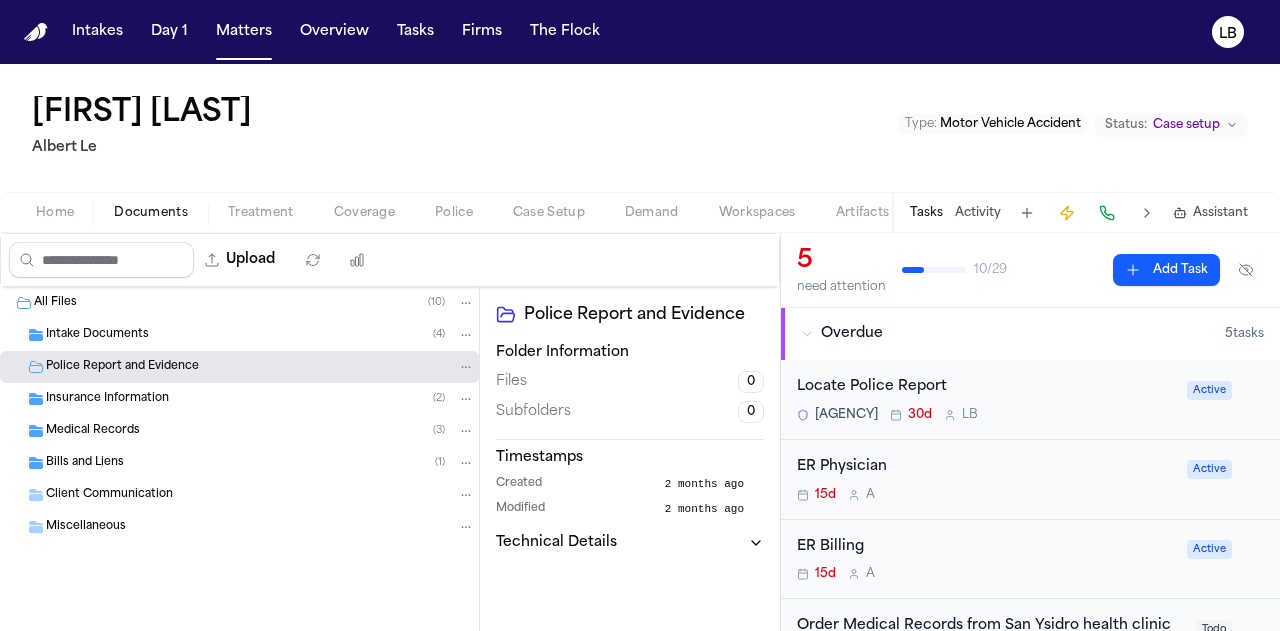 click on "Medical Records ( 3 )" at bounding box center [239, 431] 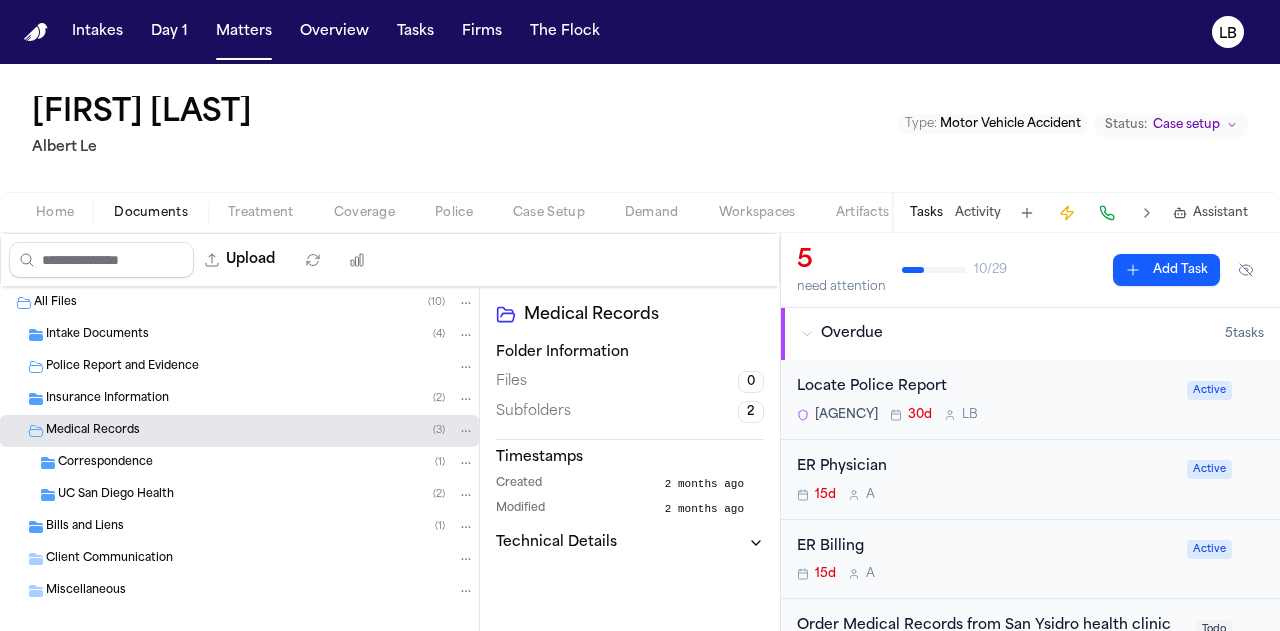 click on "Intake Documents" at bounding box center [97, 335] 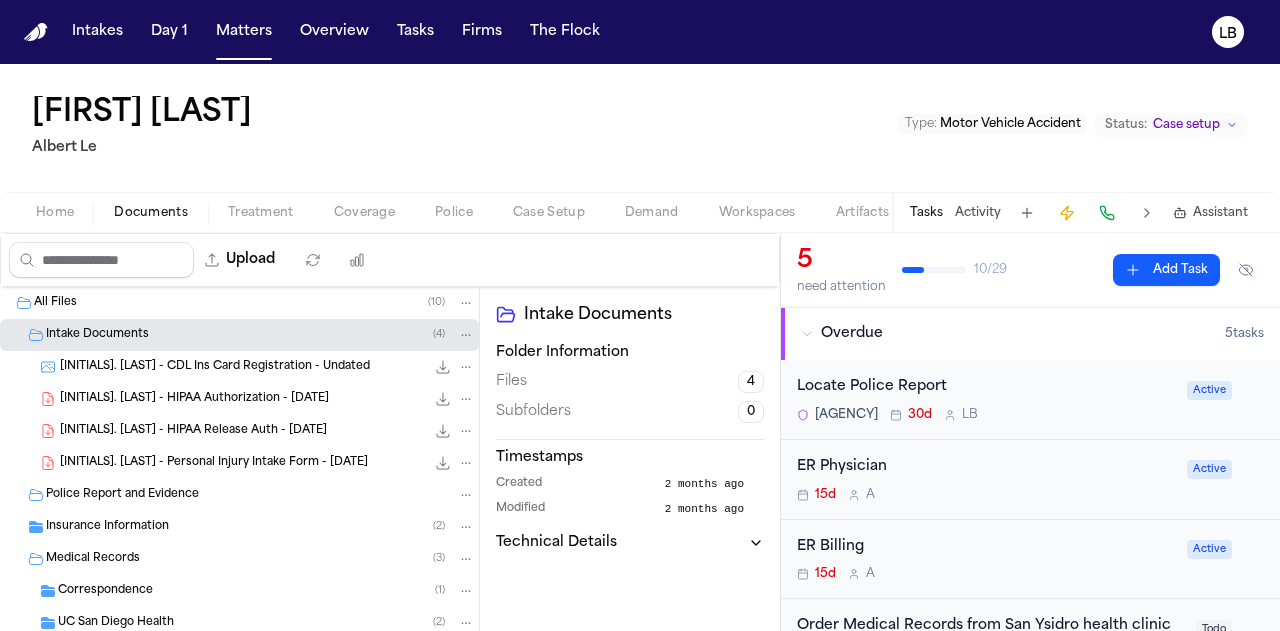 click on "A. Espinoza - Personal Injury Intake Form - 5.12.25" at bounding box center (214, 463) 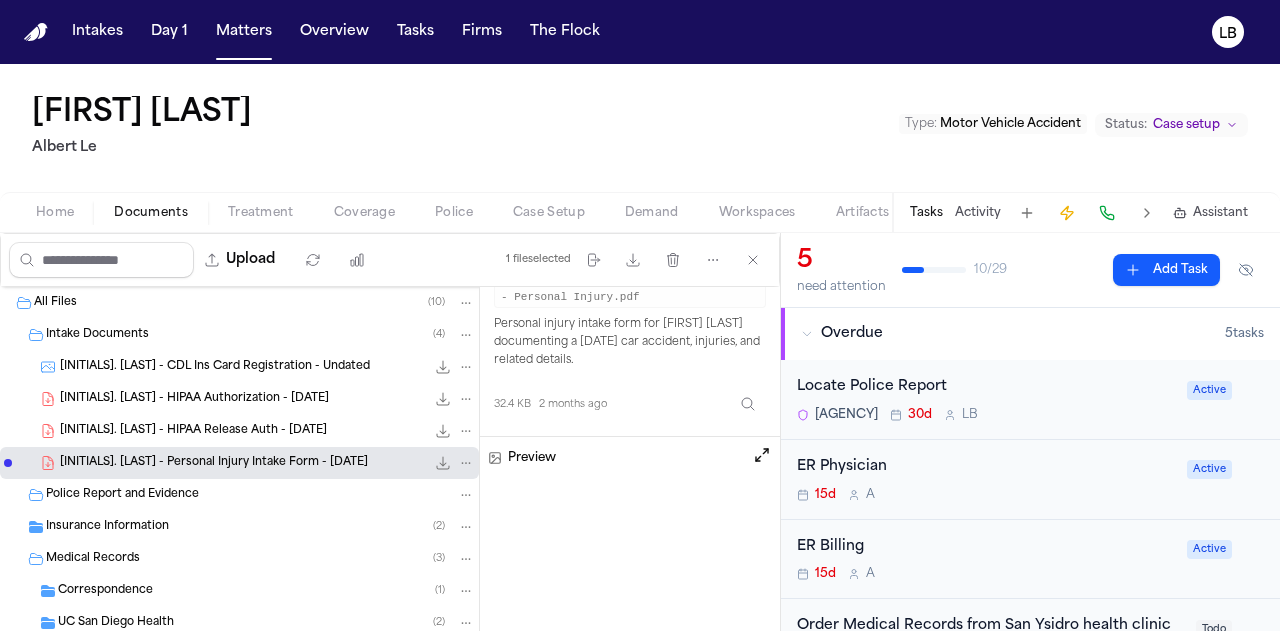 scroll, scrollTop: 68, scrollLeft: 0, axis: vertical 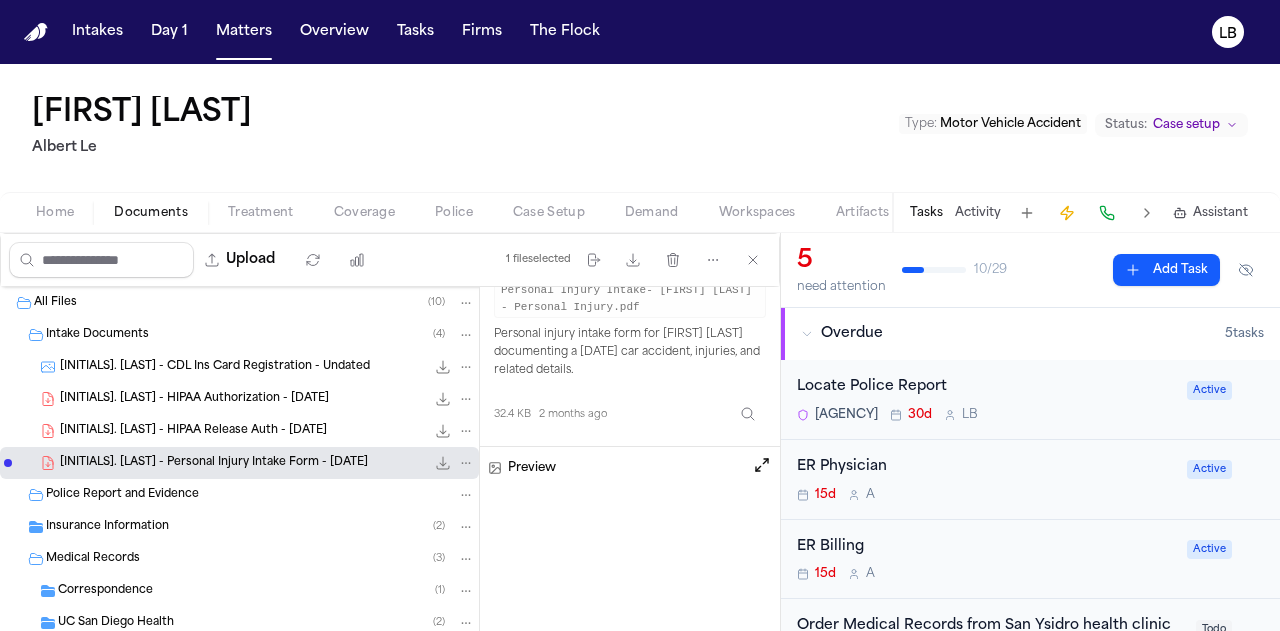drag, startPoint x: 926, startPoint y: 377, endPoint x: 901, endPoint y: 392, distance: 29.15476 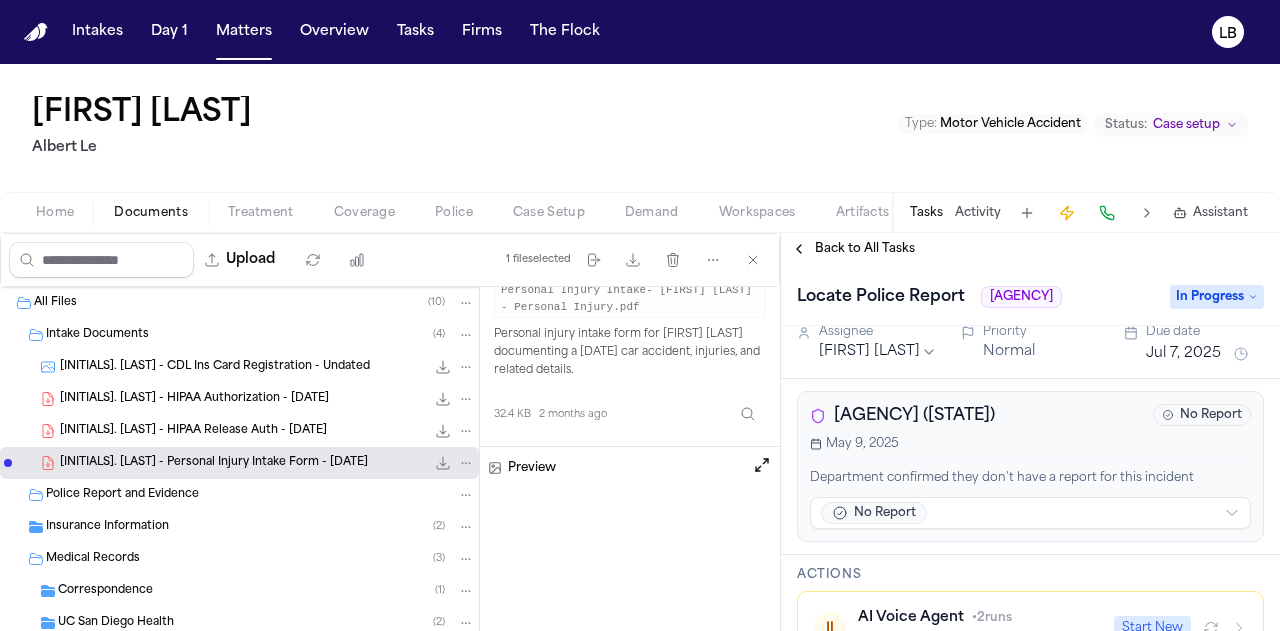 scroll, scrollTop: 0, scrollLeft: 0, axis: both 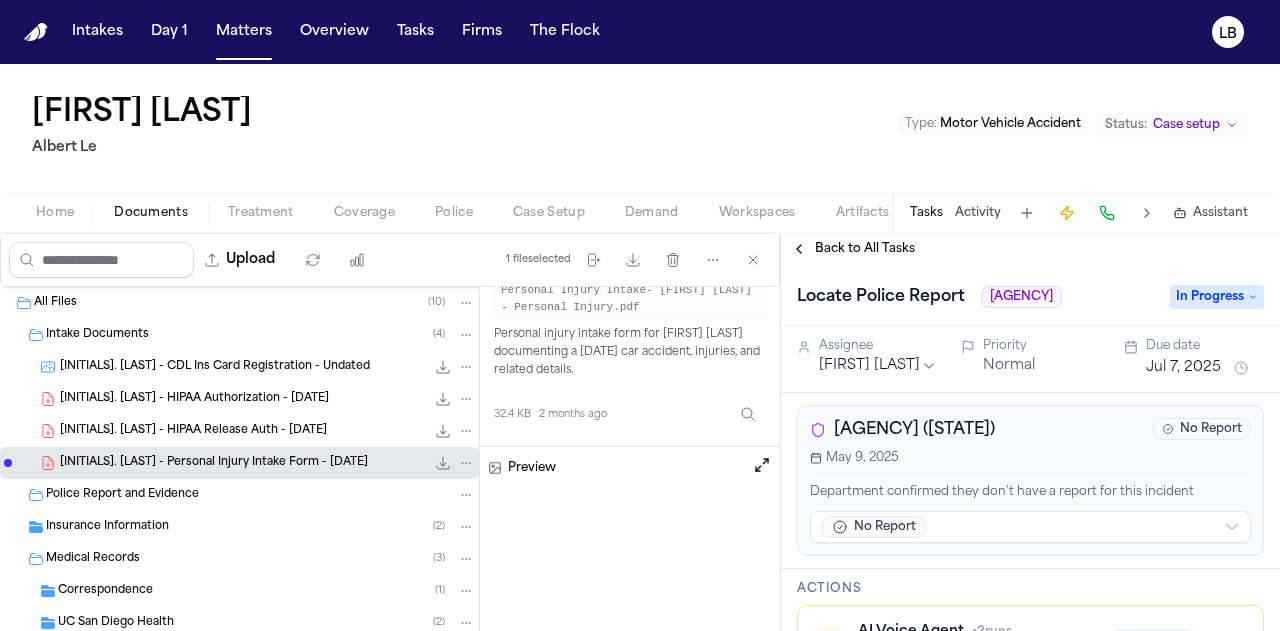 click on "Abraham Espinoza Albert Le Type :   Motor Vehicle Accident Status: Case setup" at bounding box center (640, 128) 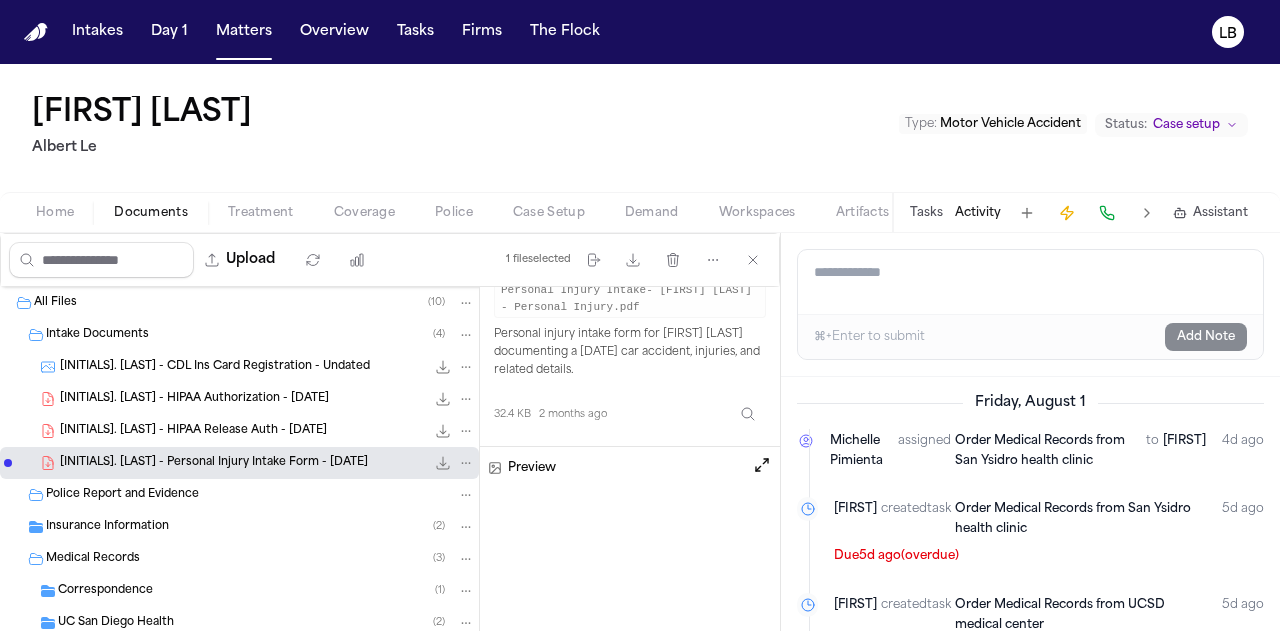 click on "Activity" at bounding box center (978, 213) 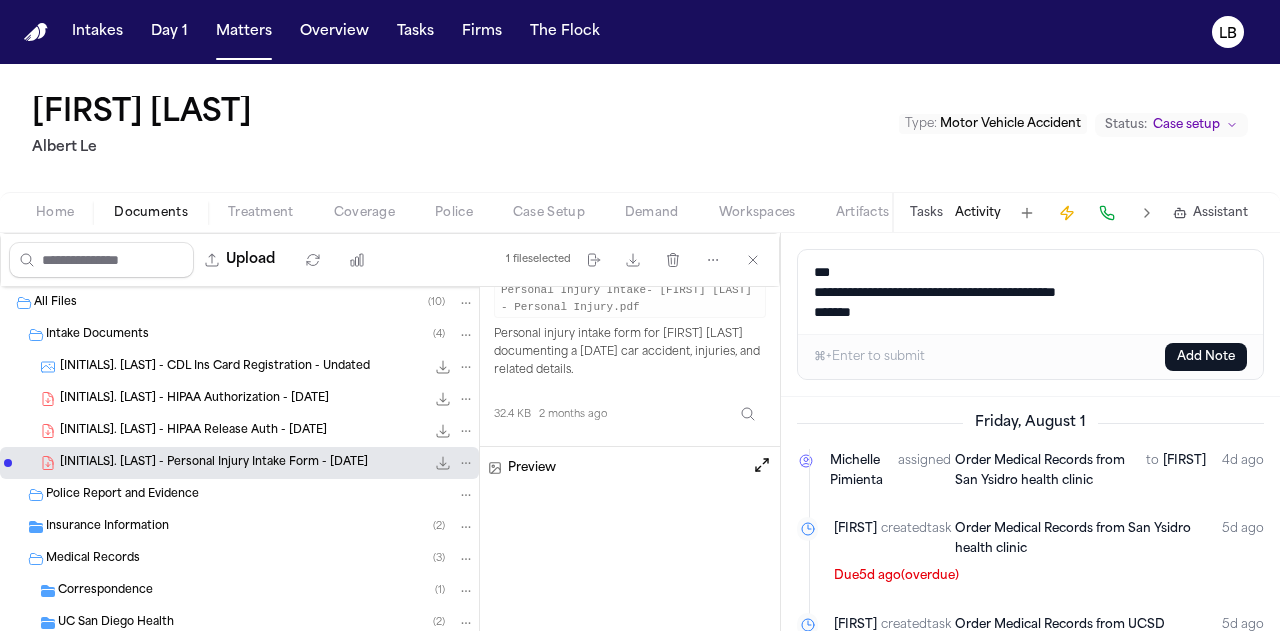 paste on "**********" 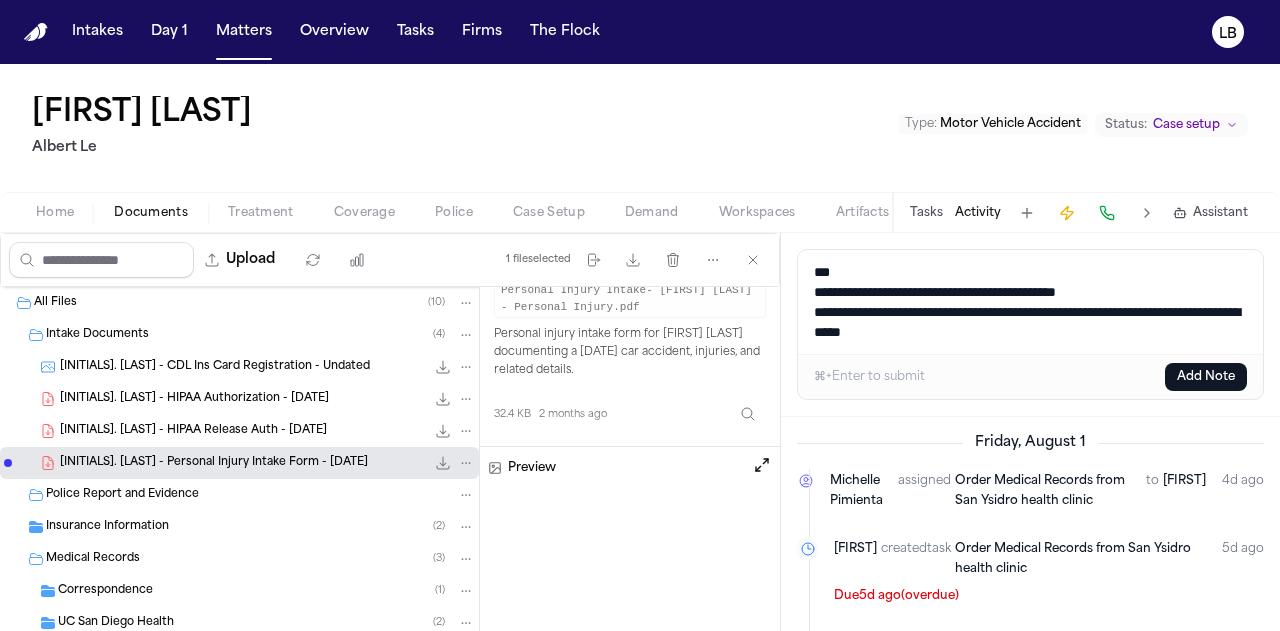 drag, startPoint x: 869, startPoint y: 313, endPoint x: 806, endPoint y: 313, distance: 63 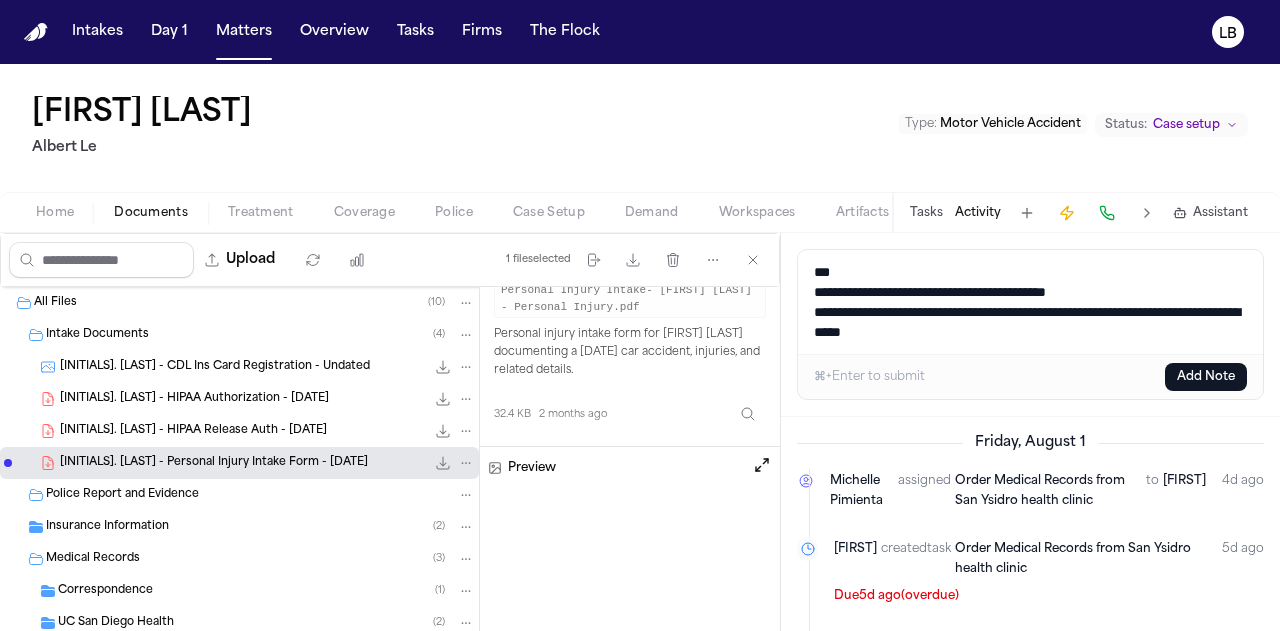 drag, startPoint x: 865, startPoint y: 303, endPoint x: 790, endPoint y: 305, distance: 75.026665 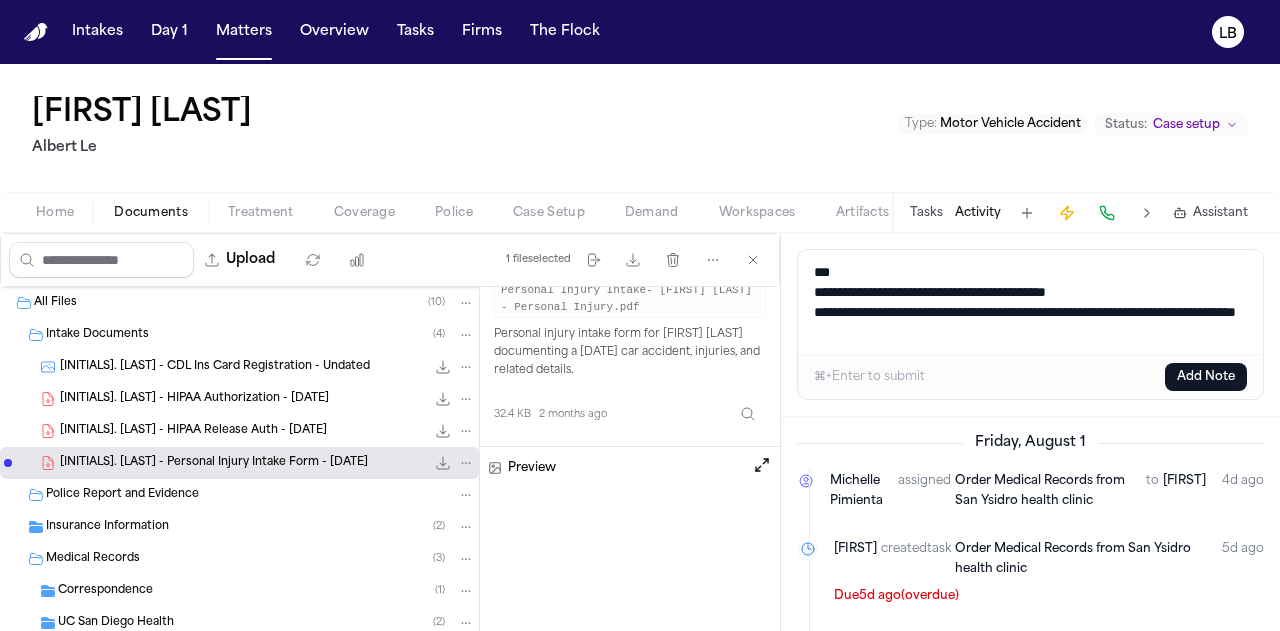 type on "**********" 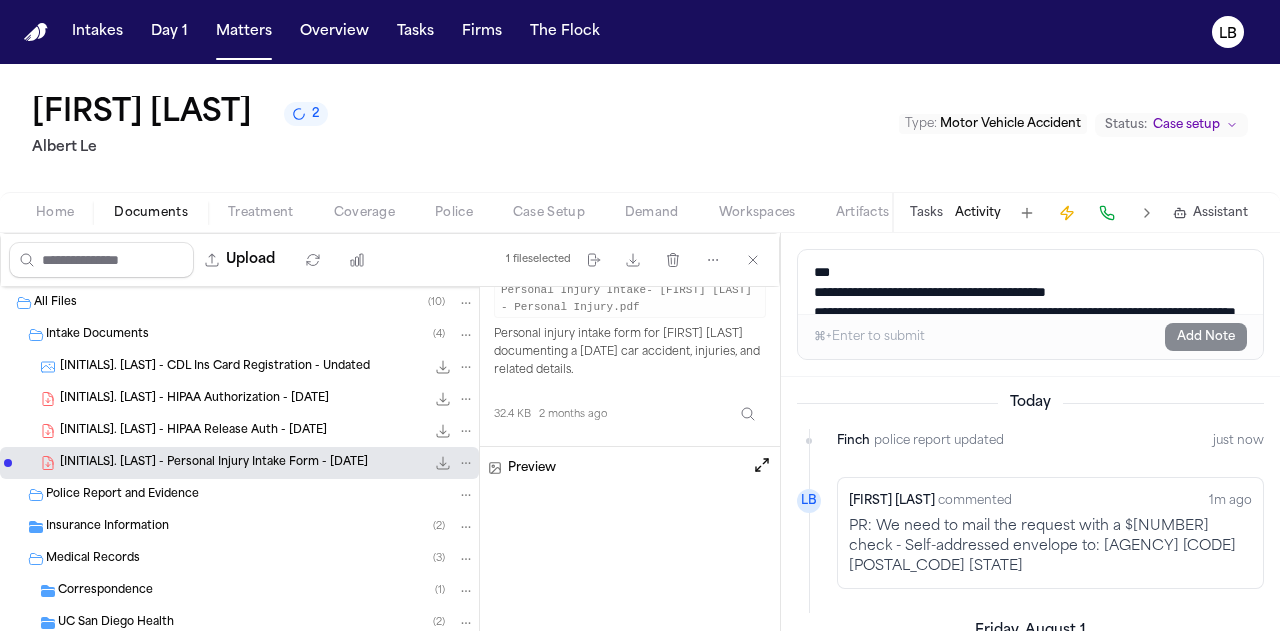drag, startPoint x: 22, startPoint y: 95, endPoint x: 322, endPoint y: 112, distance: 300.4813 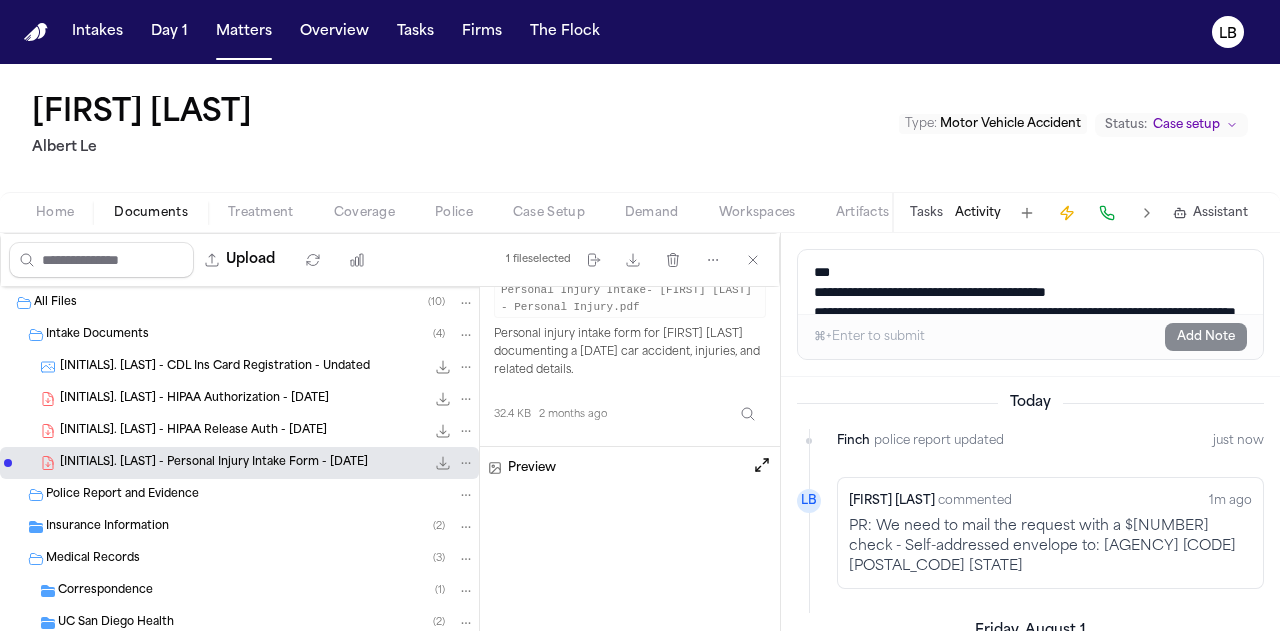 drag, startPoint x: 1202, startPoint y: 521, endPoint x: 1211, endPoint y: 561, distance: 41 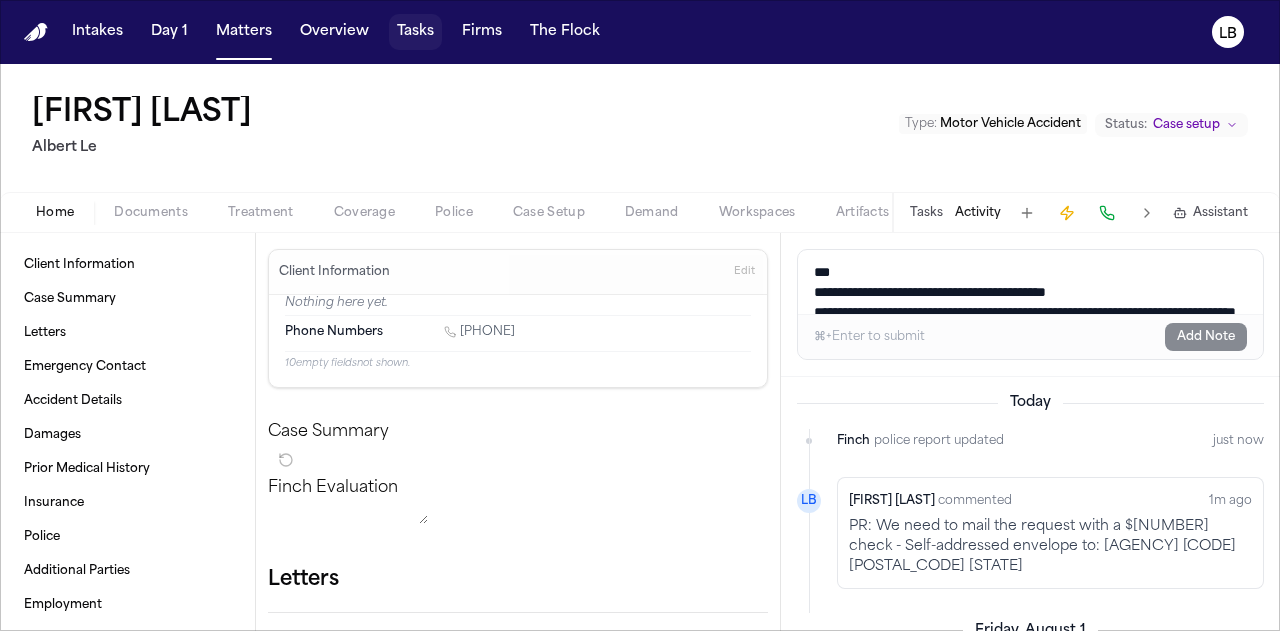 click on "Tasks" at bounding box center (415, 32) 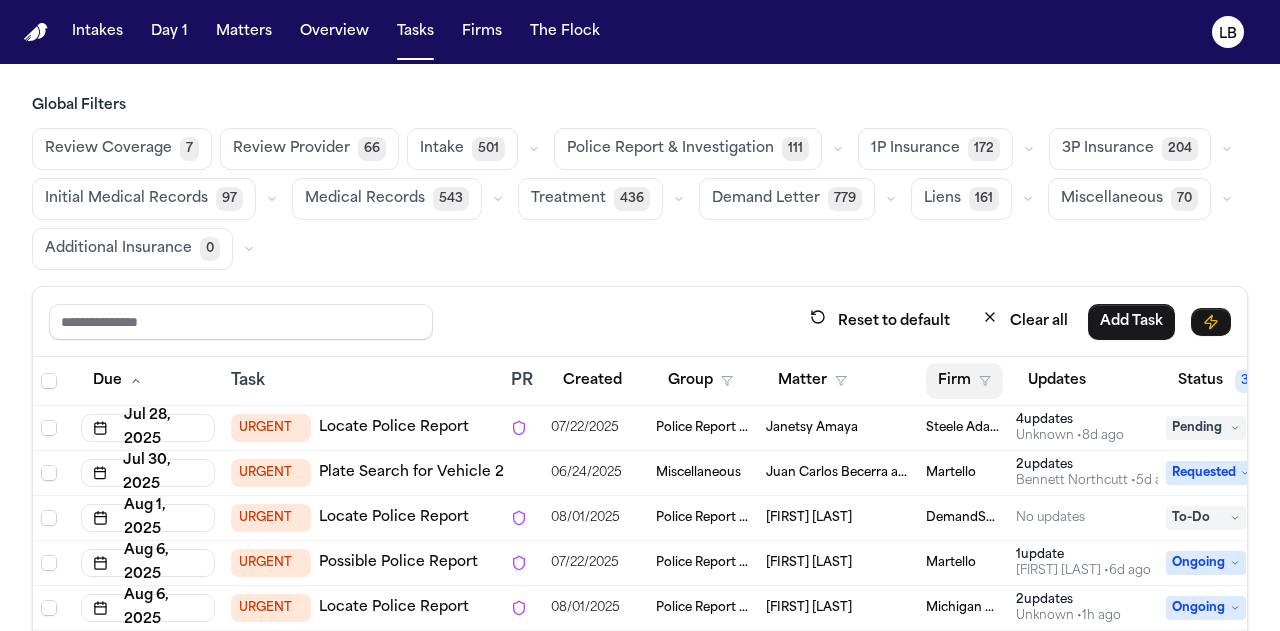 click on "Firm" at bounding box center (964, 381) 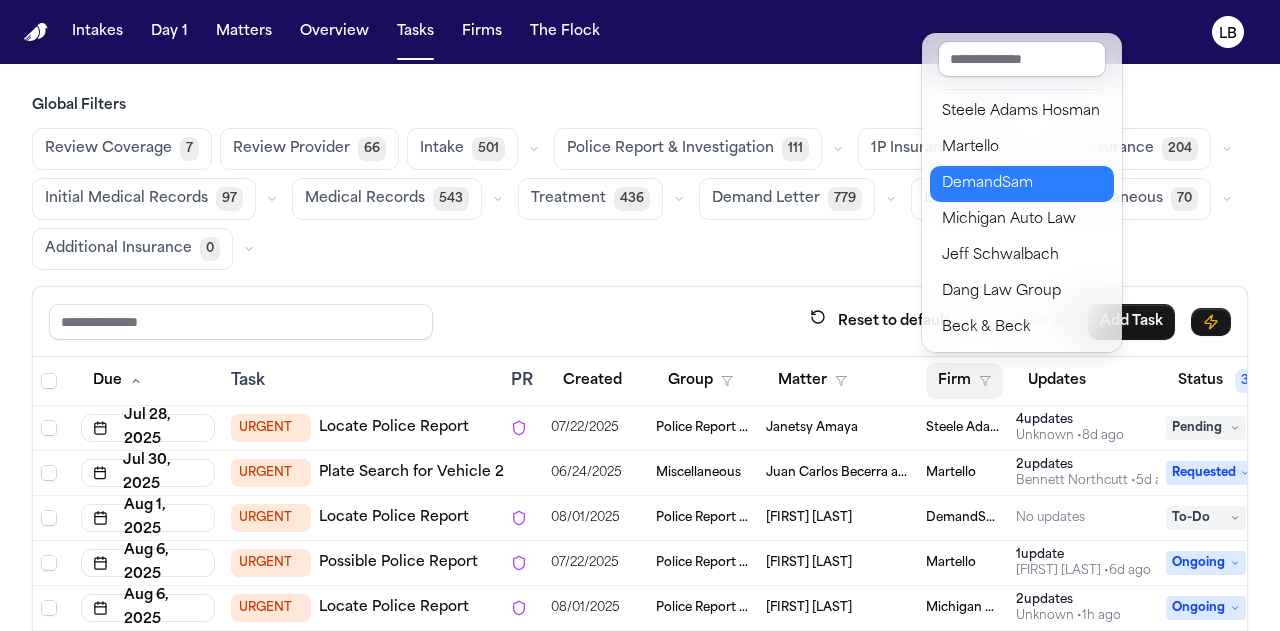 click on "DemandSam" at bounding box center [1022, 184] 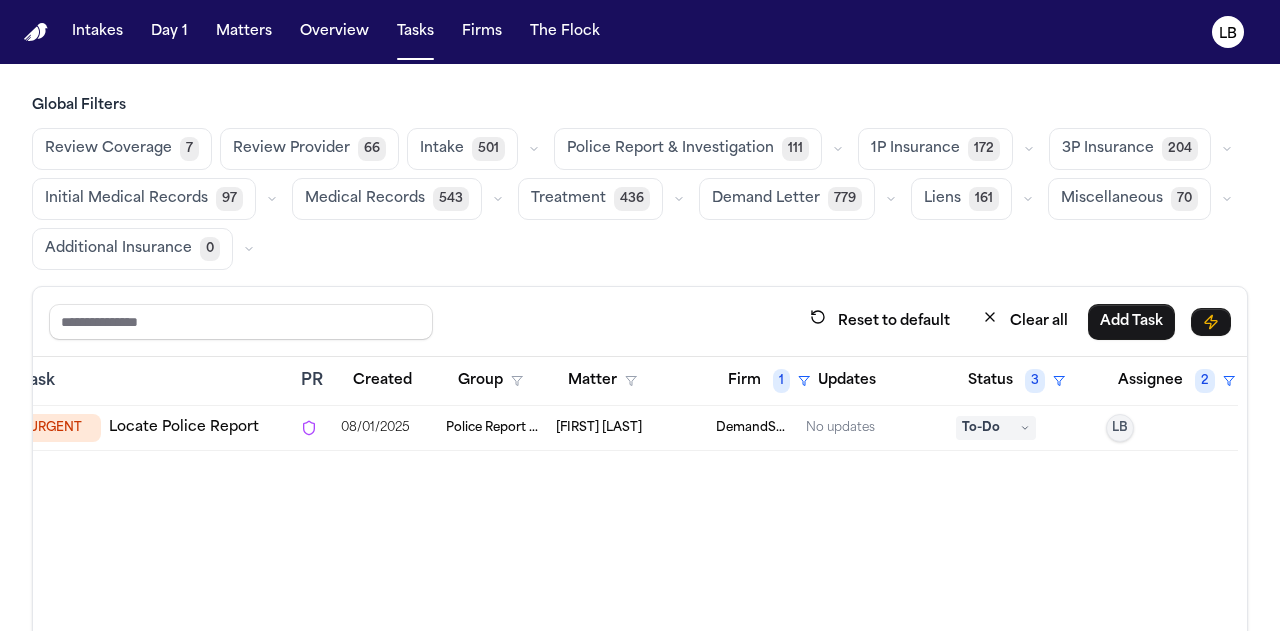 scroll, scrollTop: 0, scrollLeft: 219, axis: horizontal 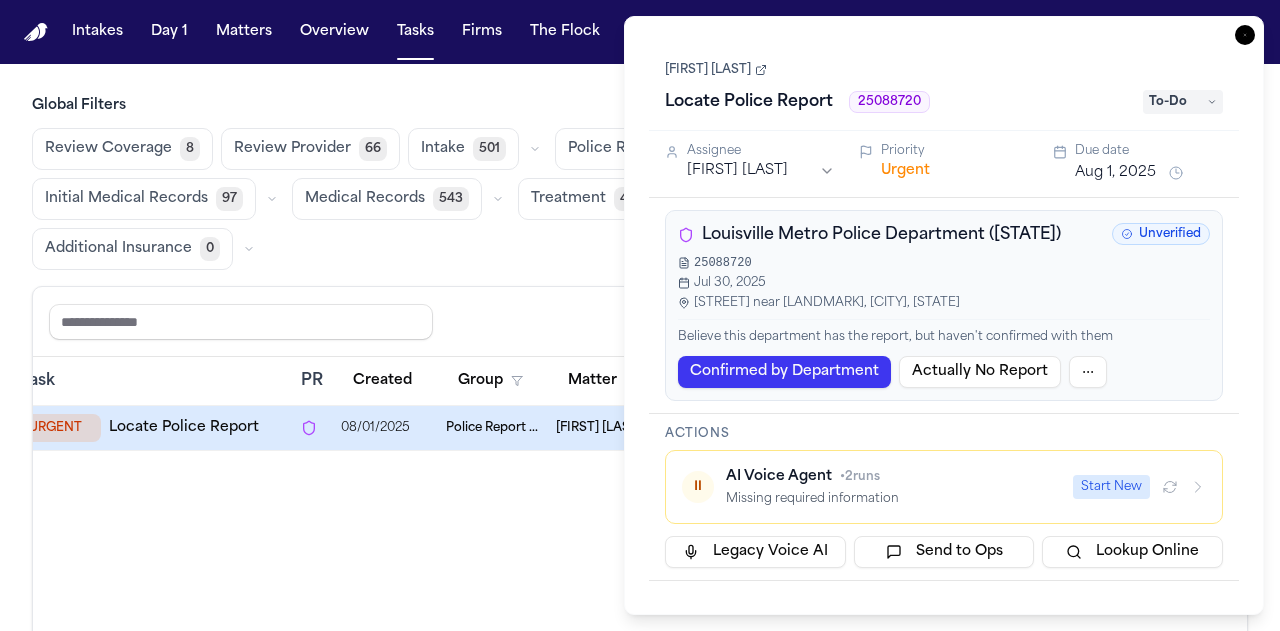 click on "[FIRST] [LAST]" at bounding box center [716, 70] 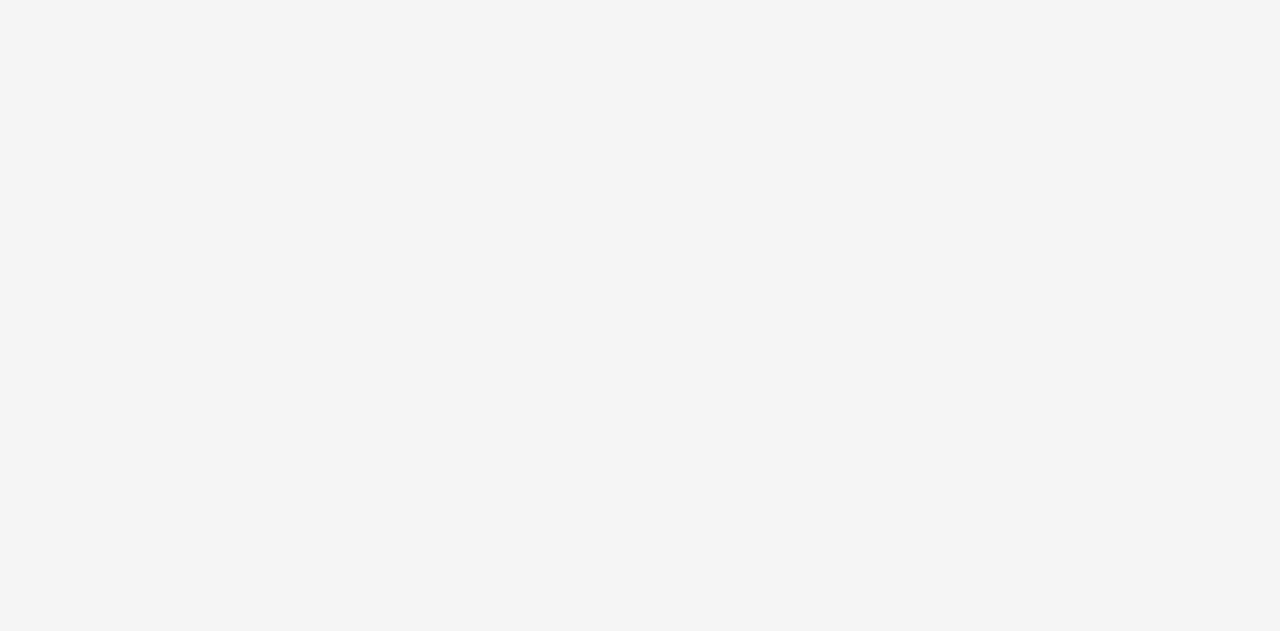 scroll, scrollTop: 0, scrollLeft: 0, axis: both 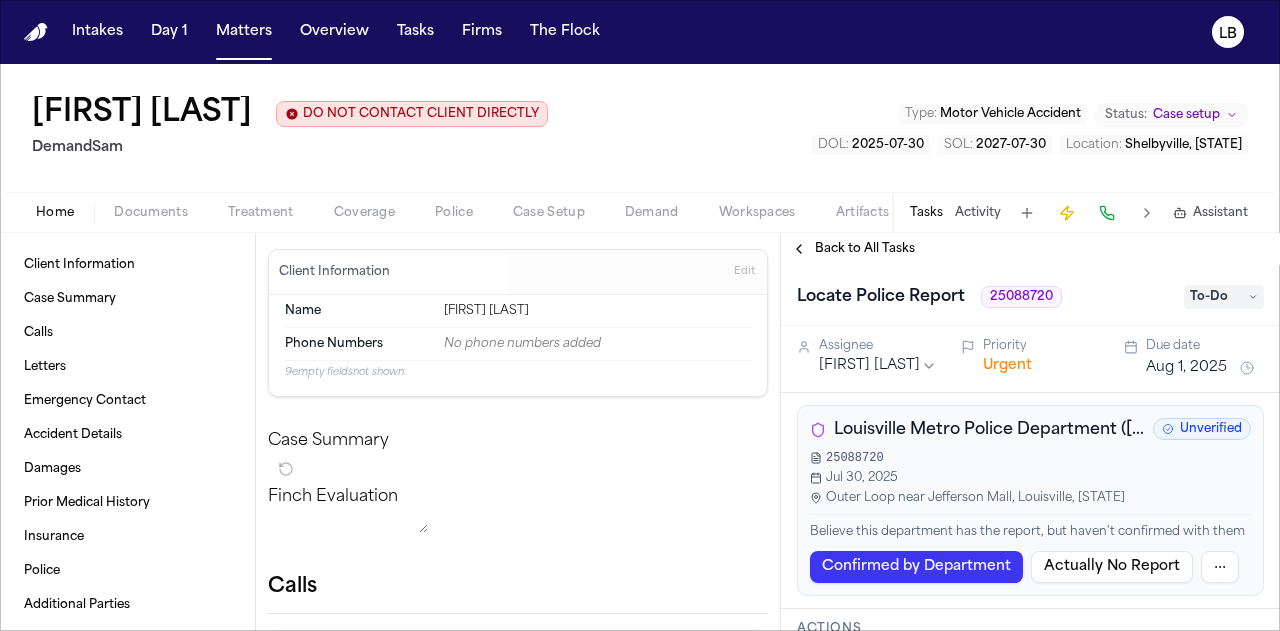 click on "Louisville Metro Police Department ([STATE])" at bounding box center [989, 430] 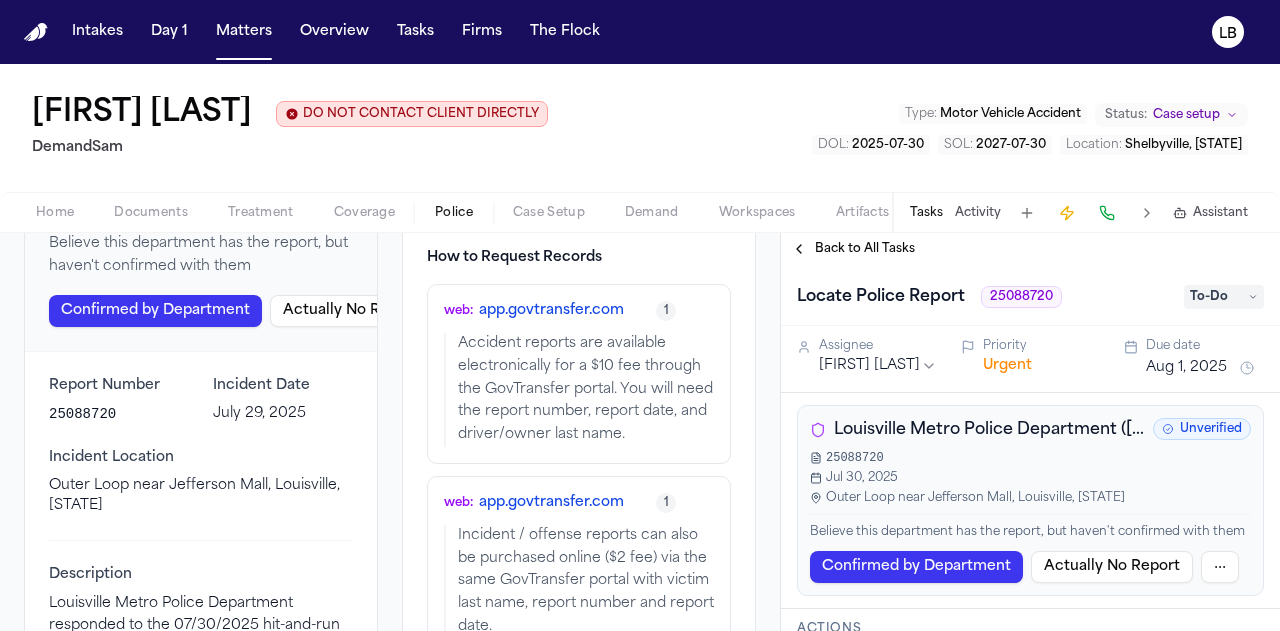 scroll, scrollTop: 190, scrollLeft: 0, axis: vertical 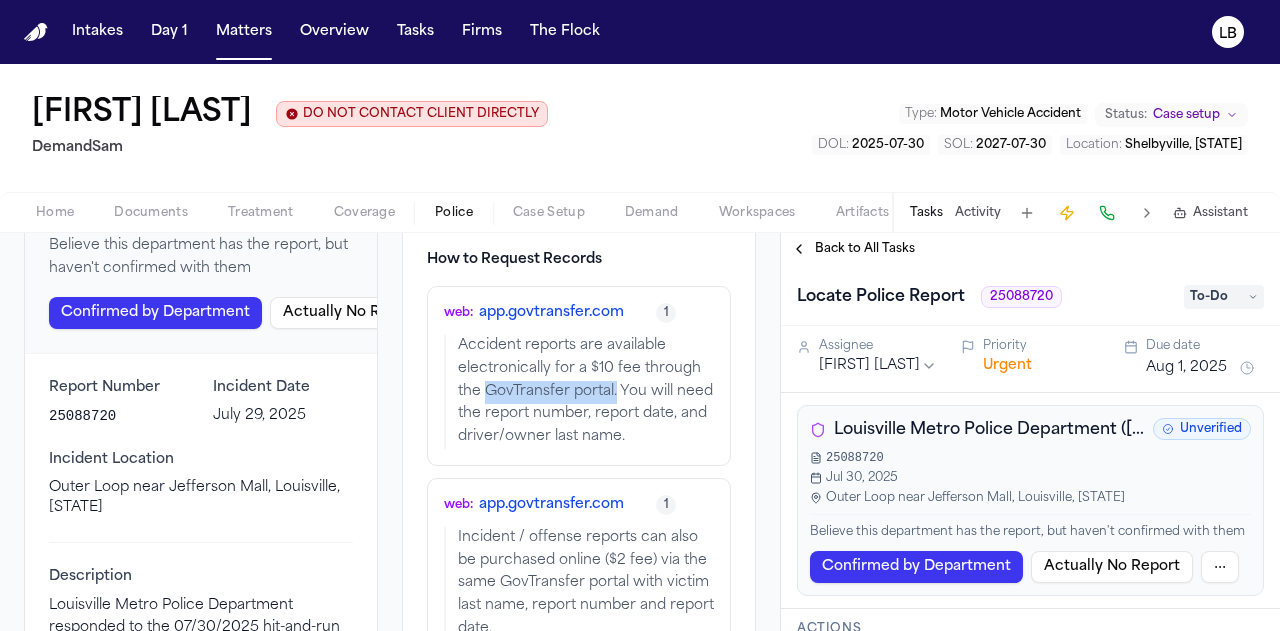 drag, startPoint x: 605, startPoint y: 388, endPoint x: 478, endPoint y: 381, distance: 127.192764 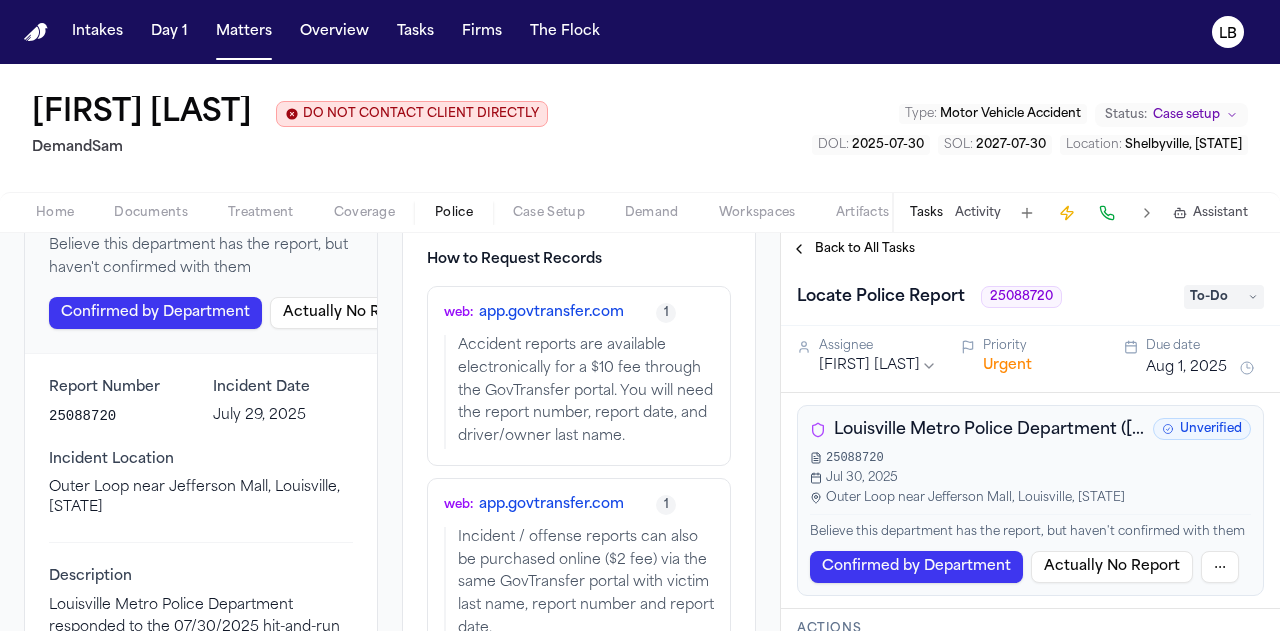 click on "To-Do" at bounding box center [1224, 297] 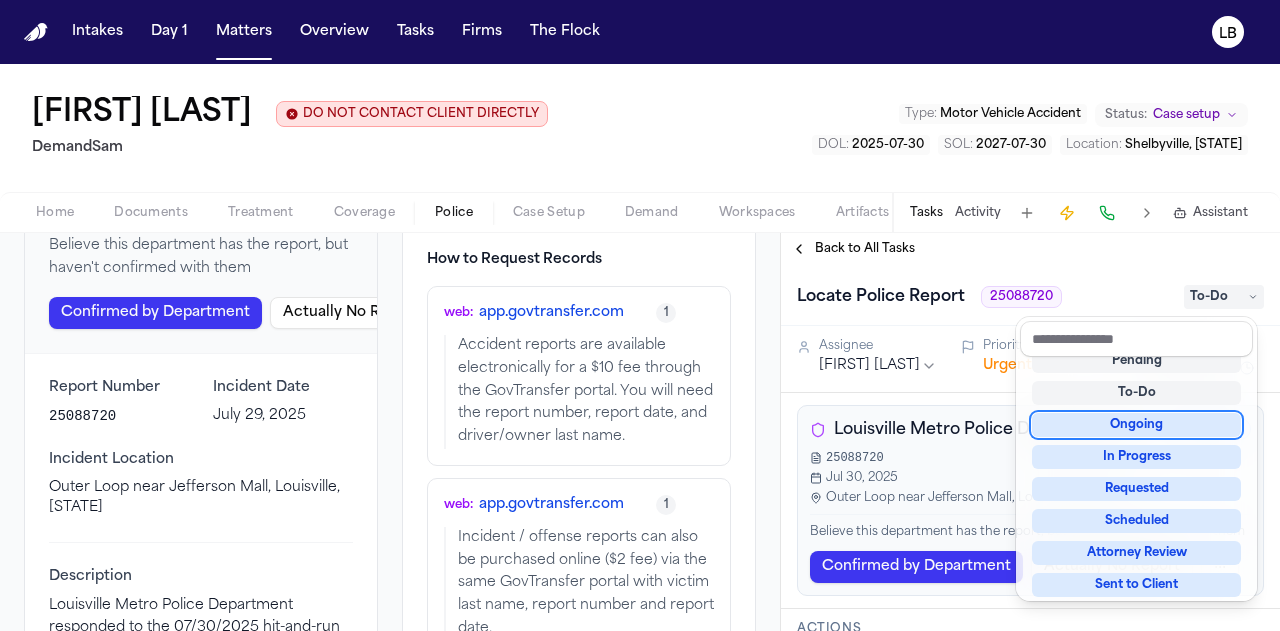 click on "Ongoing" at bounding box center [1136, 425] 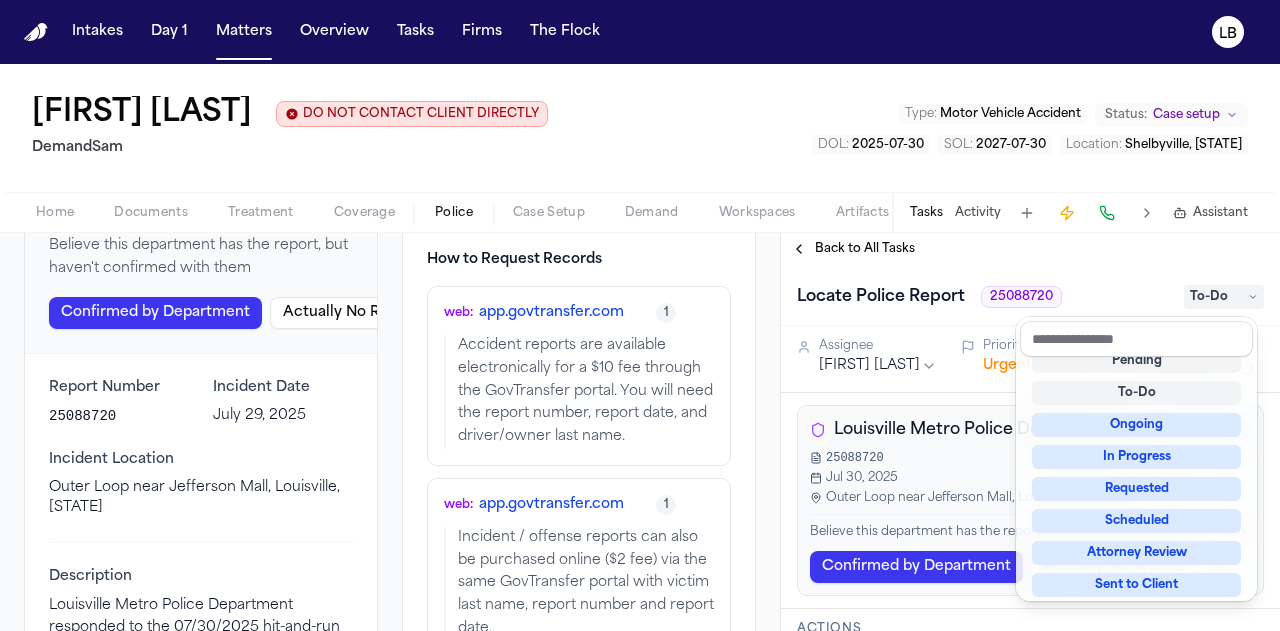 scroll, scrollTop: 8, scrollLeft: 0, axis: vertical 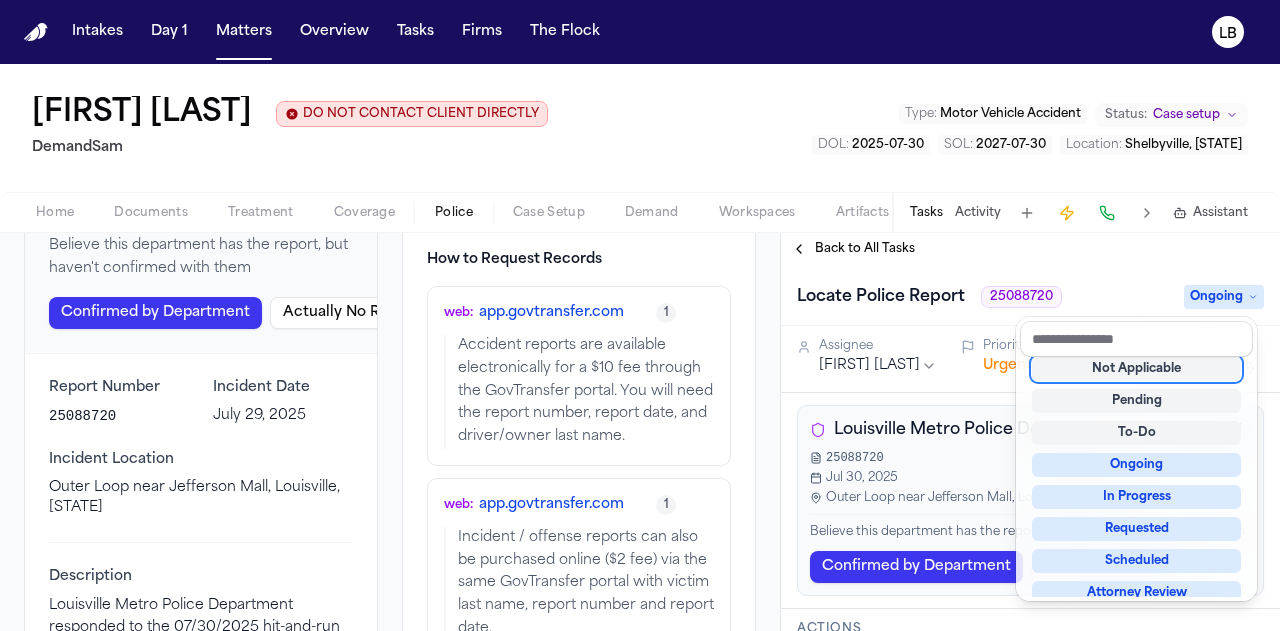 click on "Brandon Chun DO NOT CONTACT CLIENT DIRECTLY DO NOT CONTACT DemandSam Type :   Motor Vehicle Accident Status: Case setup DOL :   2025-07-30 SOL :   2027-07-30 Location :   Shelbyville, KY Home Documents Treatment Coverage Police Case Setup Demand Workspaces Artifacts Tasks Activity Assistant Back to List Louisville Metro Police Department Kentucky (KY) City  • Louisville 1  alias Edit Confirmed, Unverified Believe this department has the report, but haven't confirmed with them Confirmed by Department Actually No Report Report Number 25088720 Incident Date July 29, 2025 Incident Location Outer Loop near Jefferson Mall, Louisville, KY Description Louisville Metro Police Department responded to the 07/30/2025 hit-and-run on Outer Loop near Jefferson Mall (Louisville, KY) and generated crash report #25088720. Status Notes Police Department Enriched How to Request Records web : app.govtransfer.com 1 web : app.govtransfer.com 1 email : LMPDAccidentReport@louisvilleky.gov 1 email : 1 mailing address : 1 web : 1 1 1" at bounding box center [640, 347] 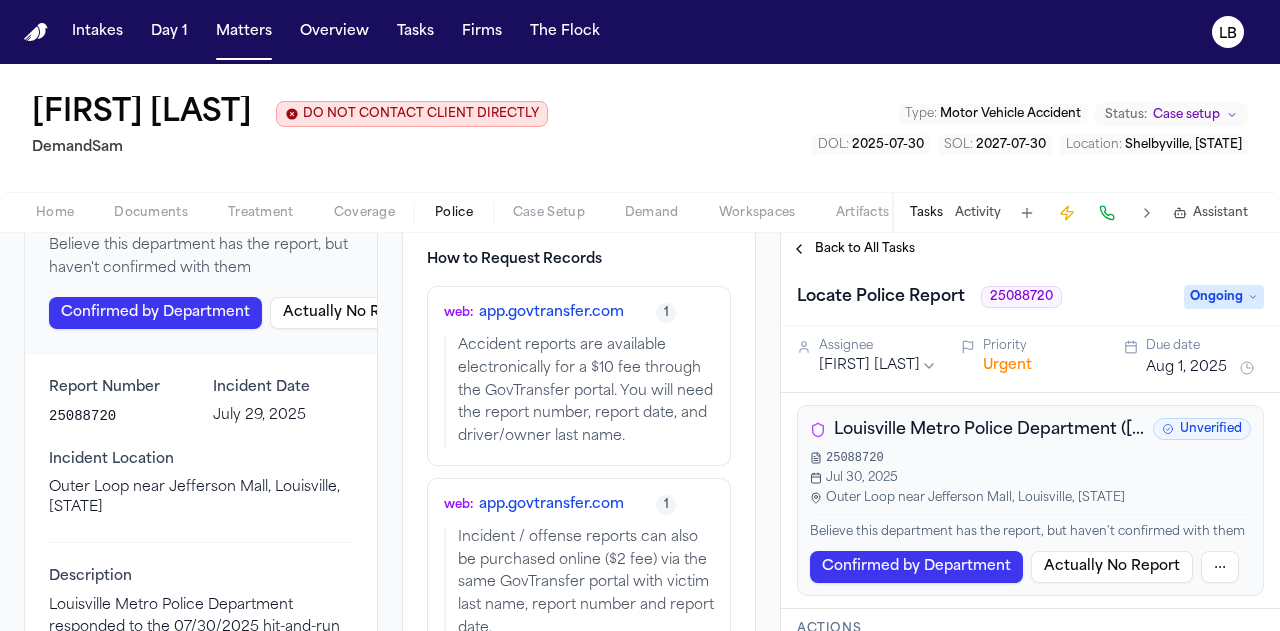click on "Activity" at bounding box center [978, 213] 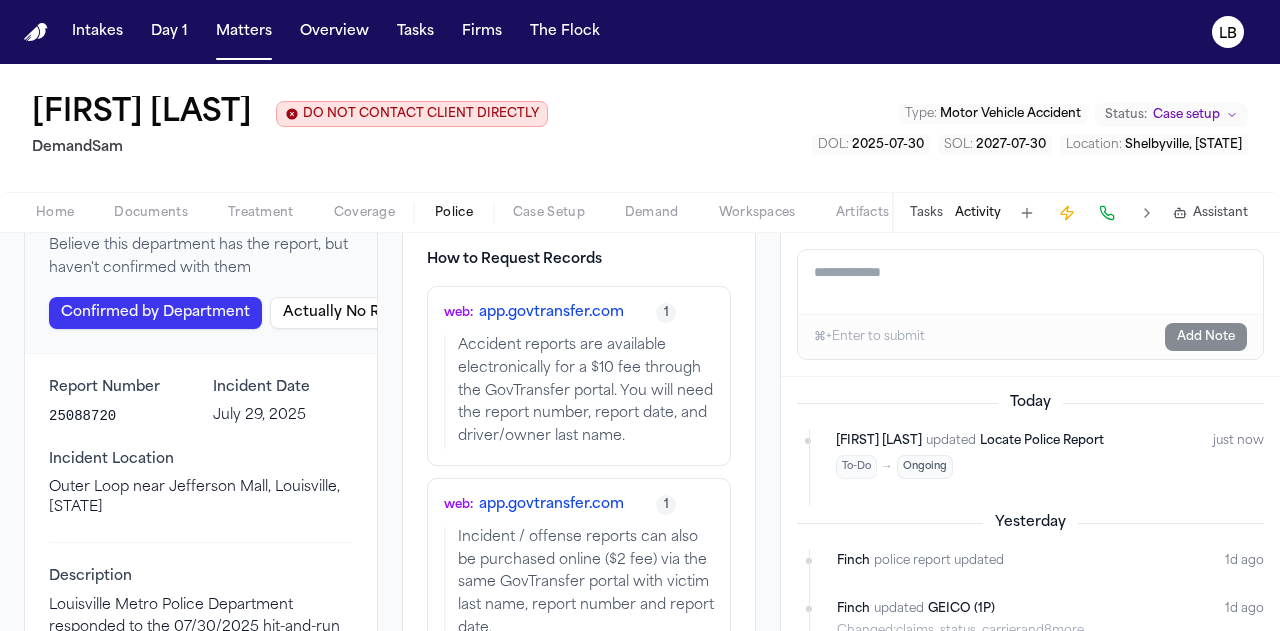 click on "Add a note to this matter" at bounding box center [1030, 282] 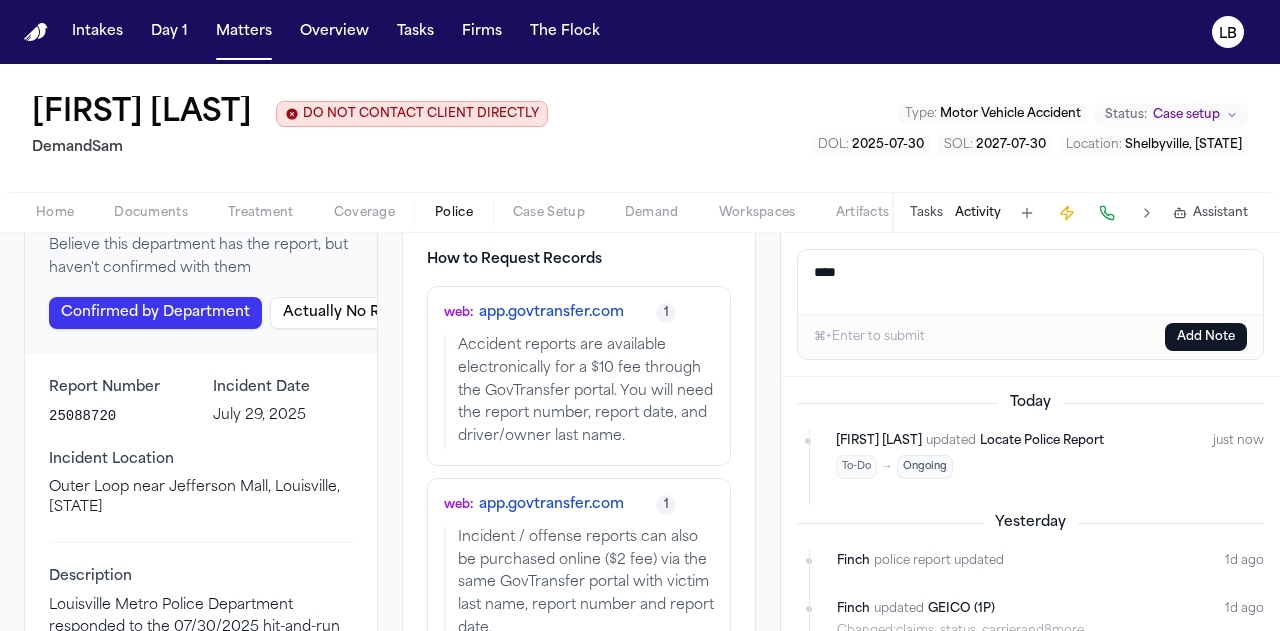 paste on "**********" 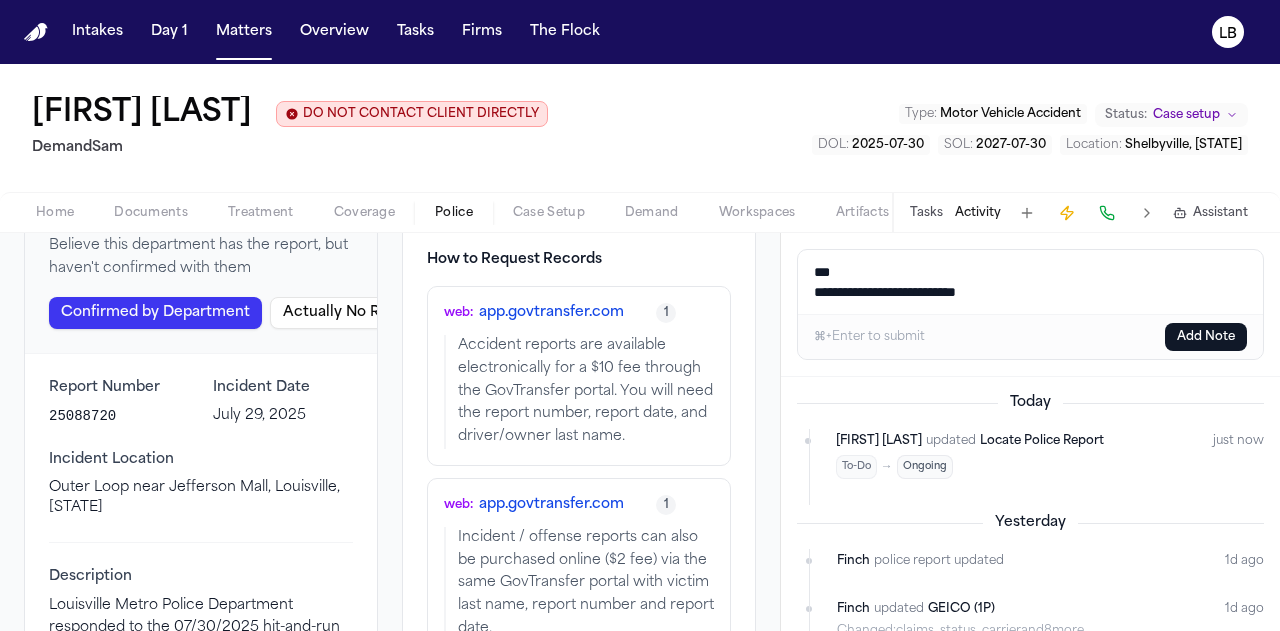 click on "**********" at bounding box center (1031, 282) 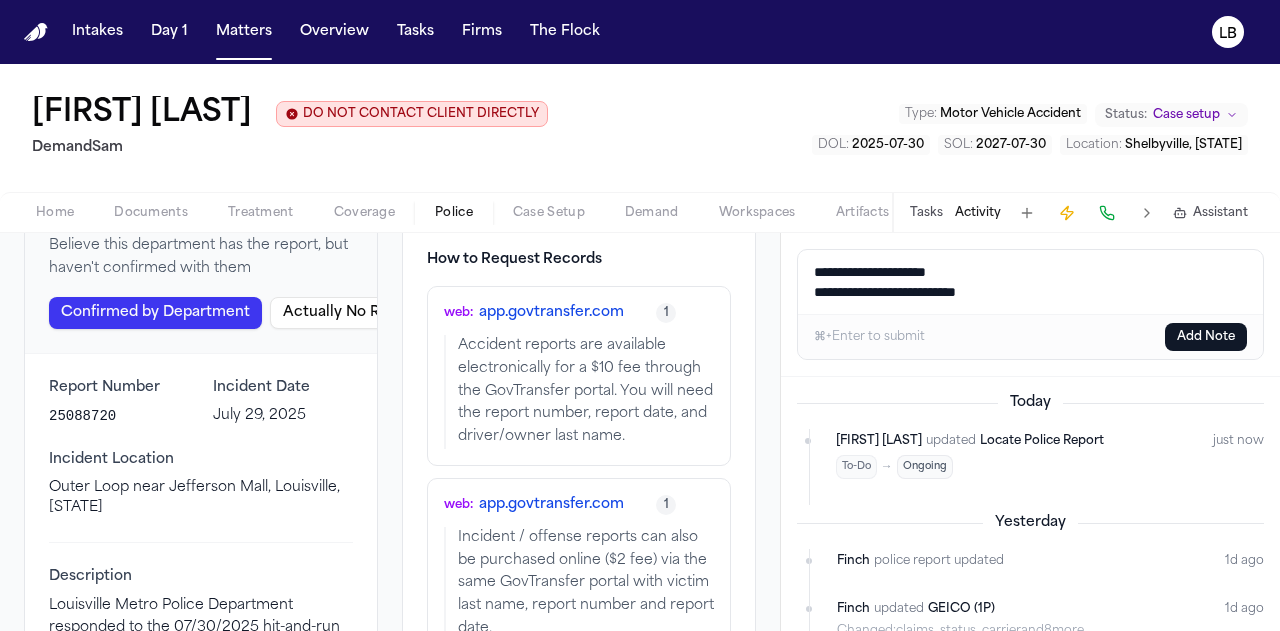 paste on "**********" 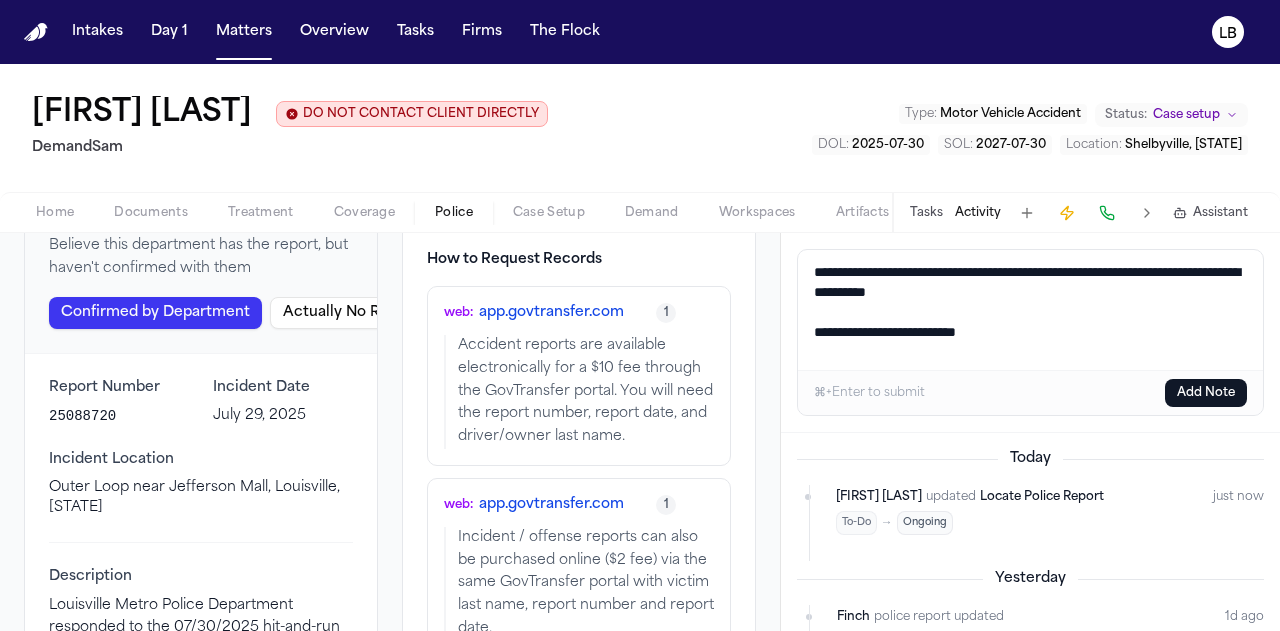 click on "**********" at bounding box center (1031, 310) 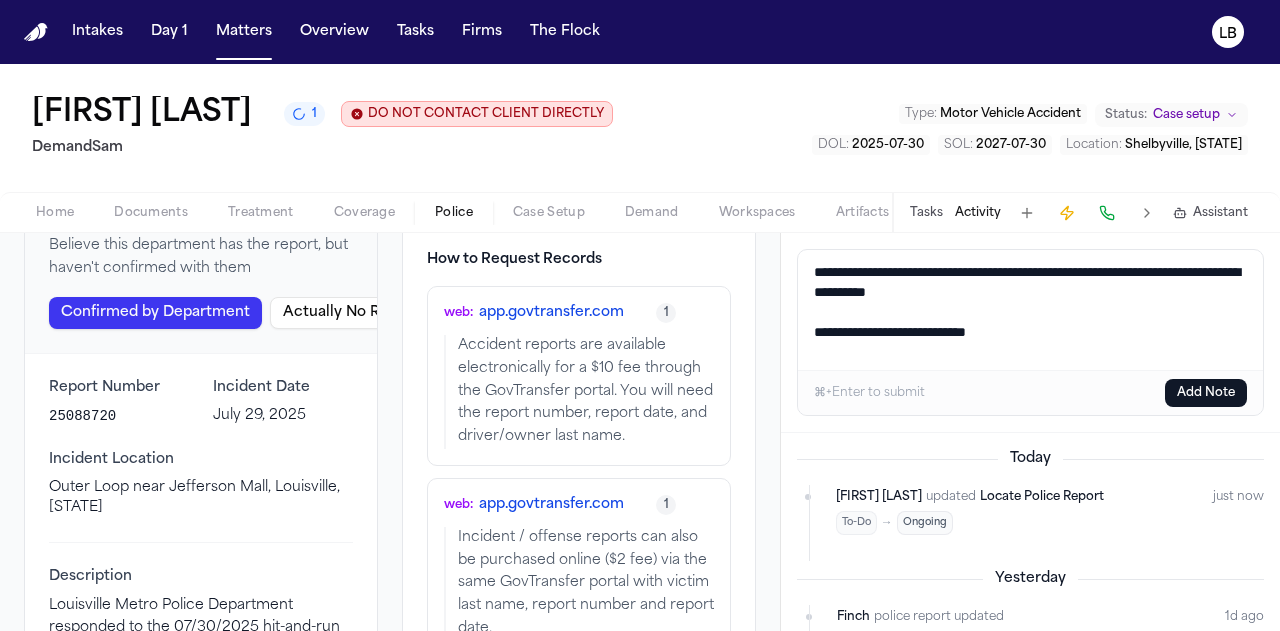 scroll, scrollTop: 28, scrollLeft: 0, axis: vertical 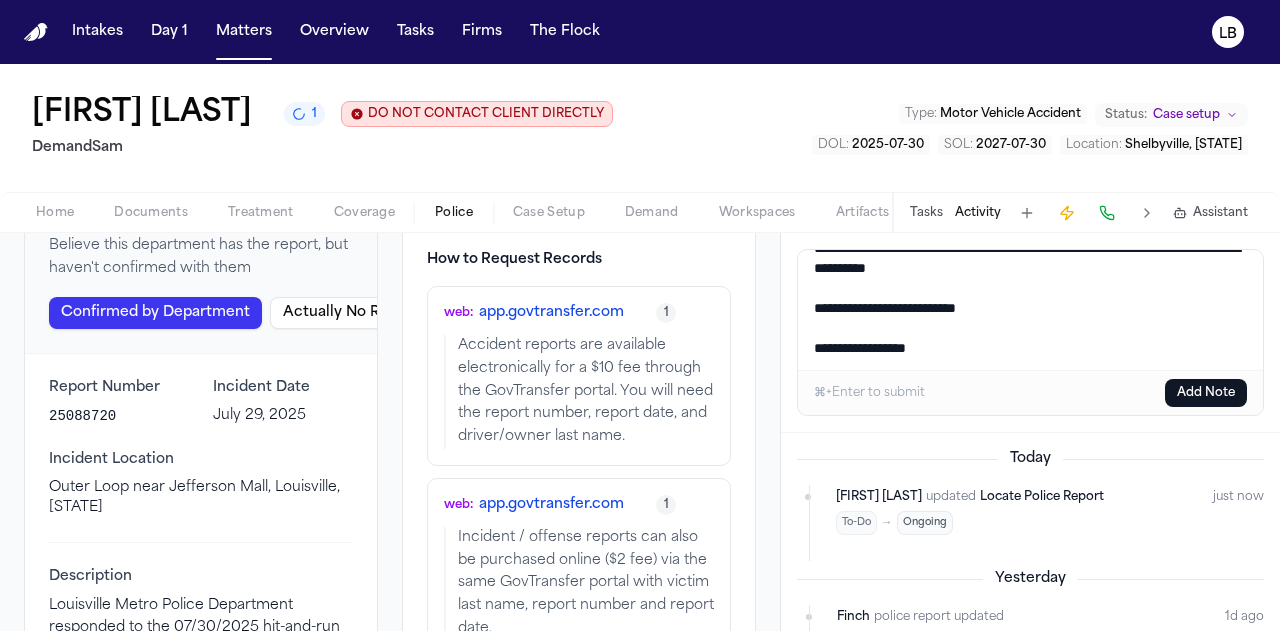 type on "**********" 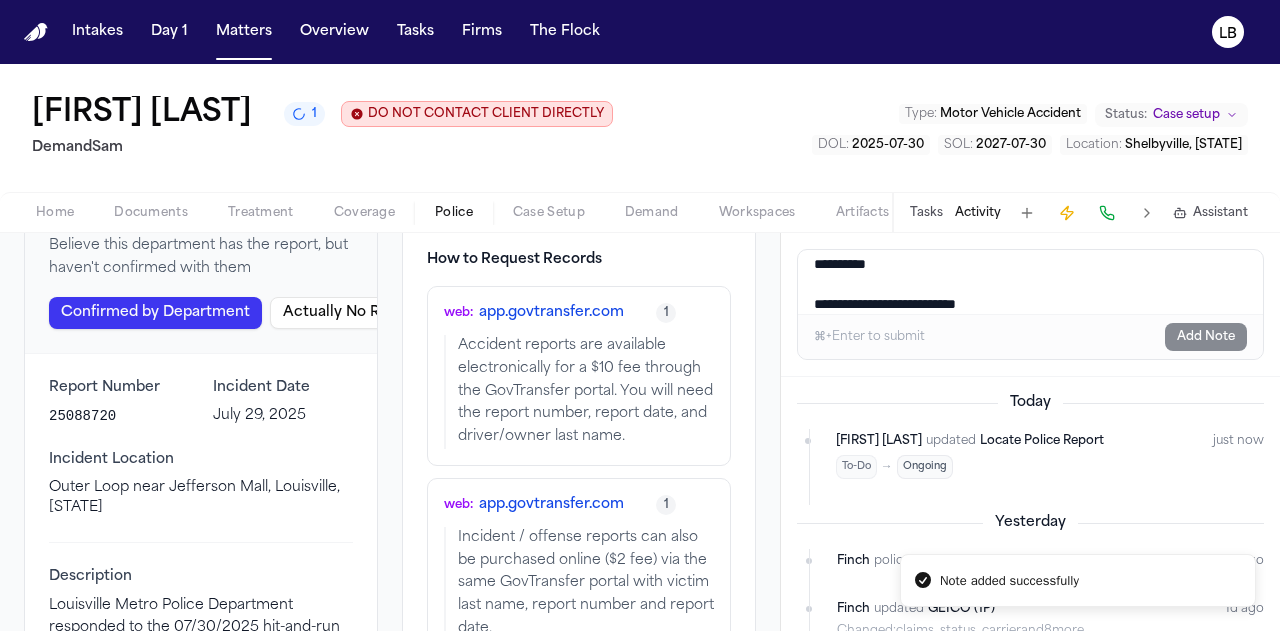 scroll, scrollTop: 0, scrollLeft: 0, axis: both 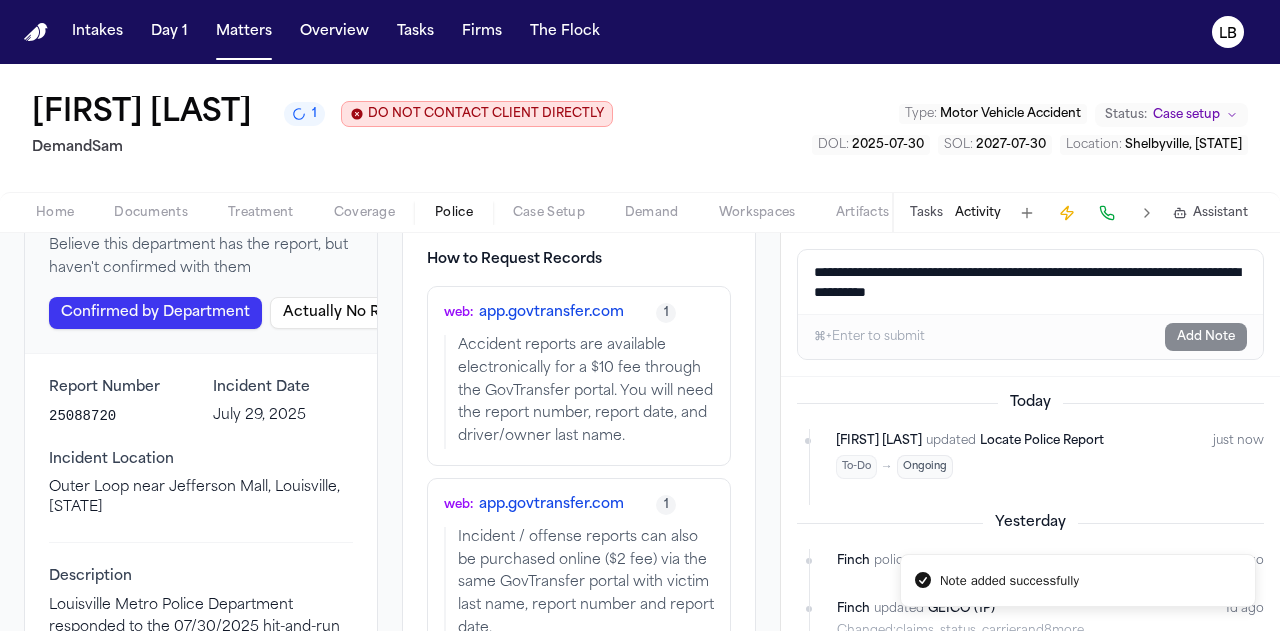 click on "Intakes Day 1 Matters Overview Tasks Firms The Flock" at bounding box center [336, 32] 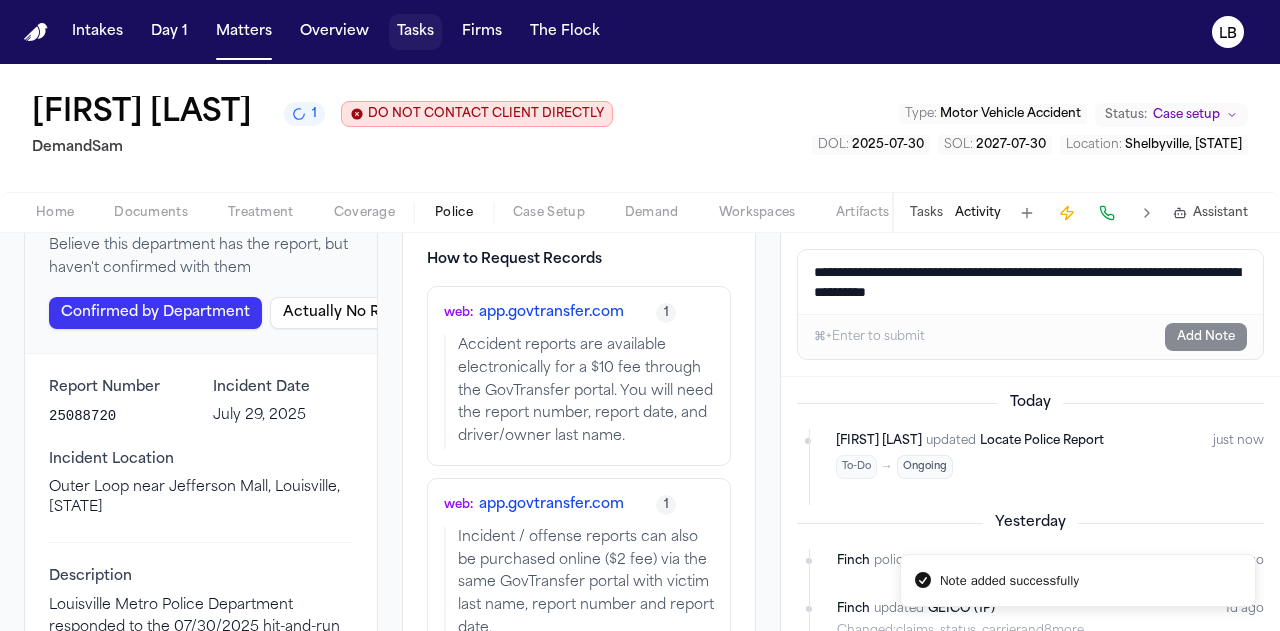 click on "Tasks" at bounding box center [415, 32] 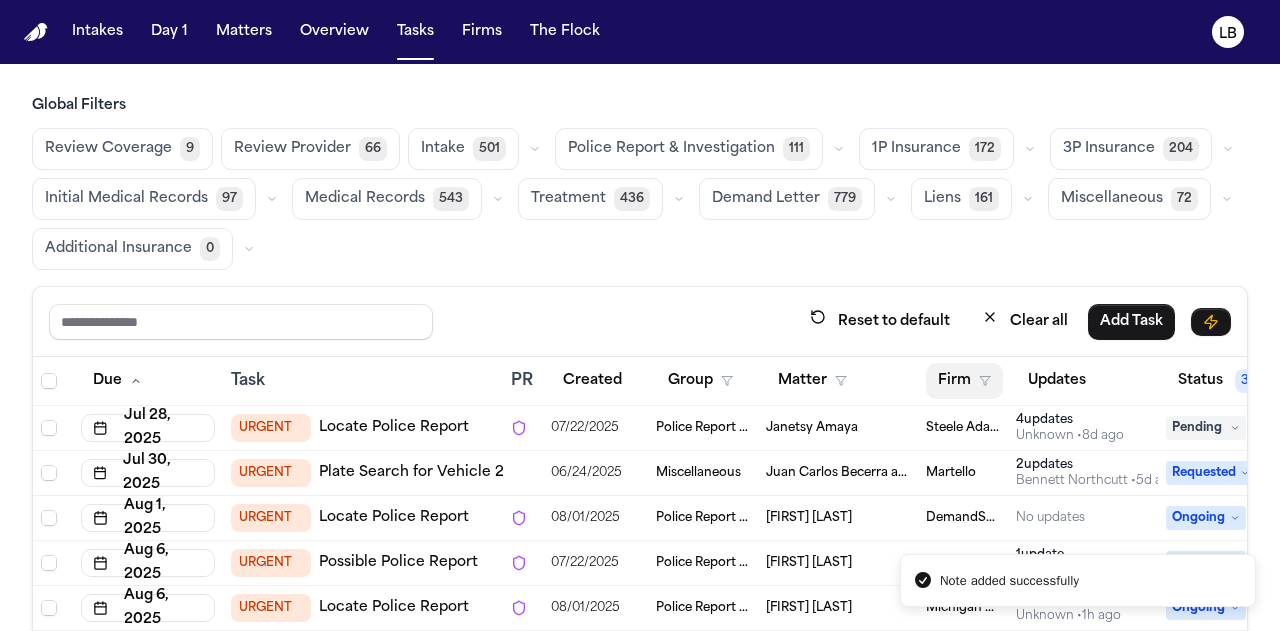 click on "Firm" at bounding box center (964, 381) 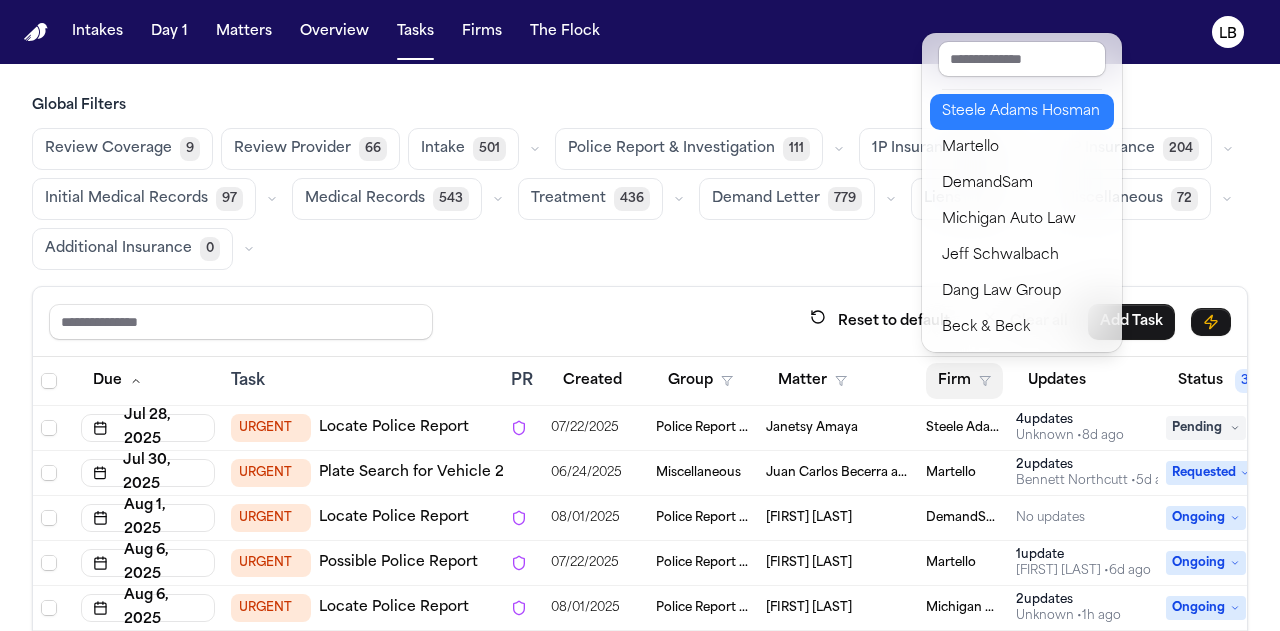 click on "Steele Adams Hosman" at bounding box center (1022, 112) 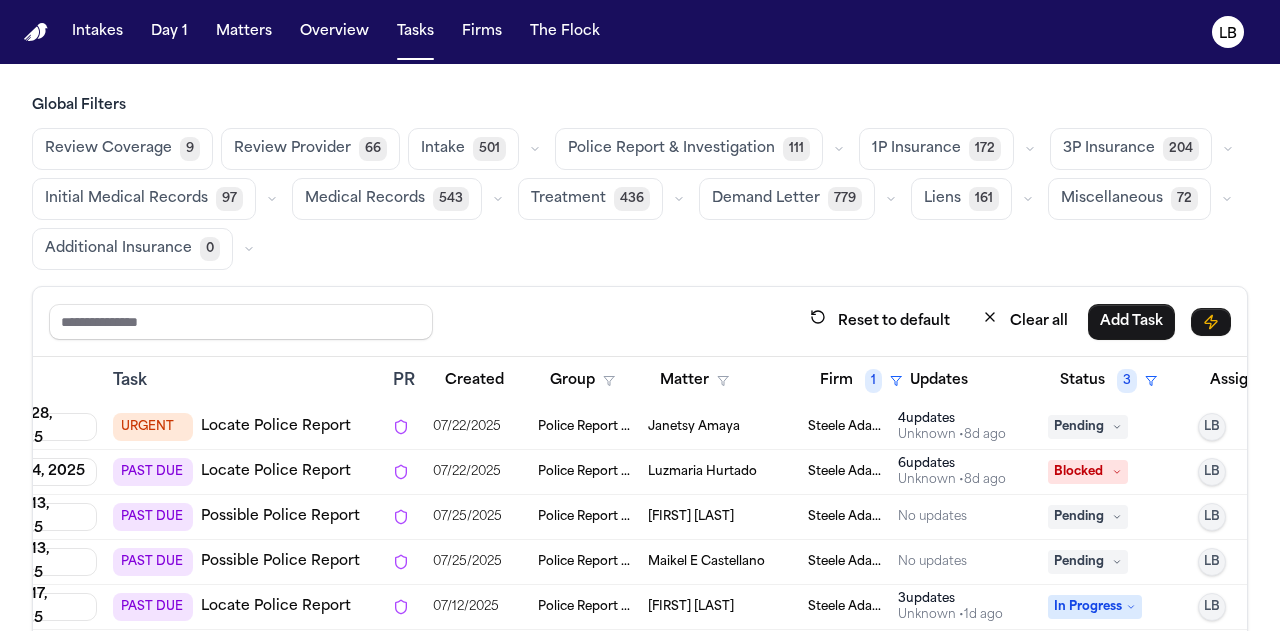 scroll, scrollTop: 2, scrollLeft: 118, axis: both 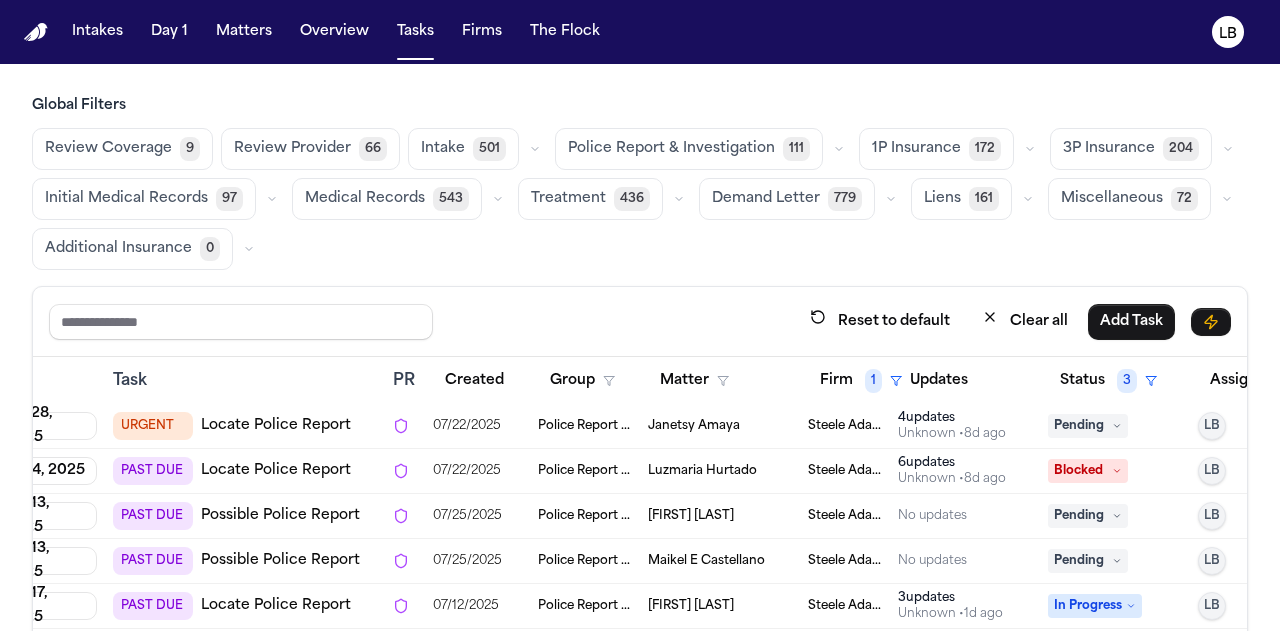 click on "Steele Adams Hosman" at bounding box center (845, 426) 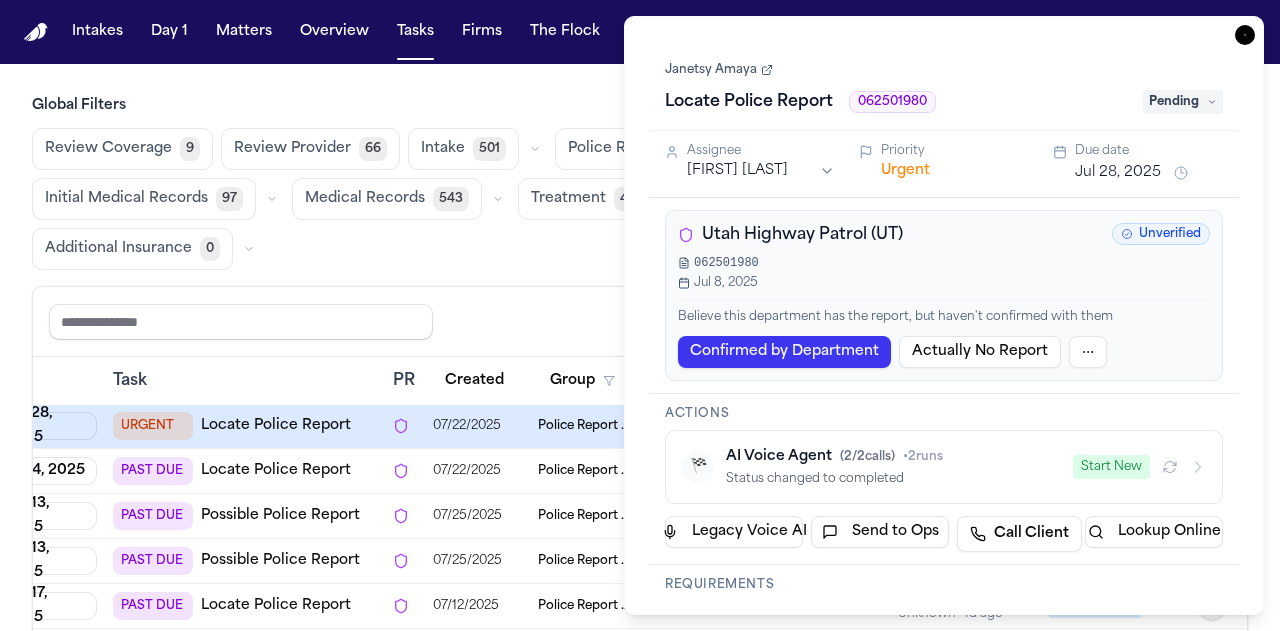 click 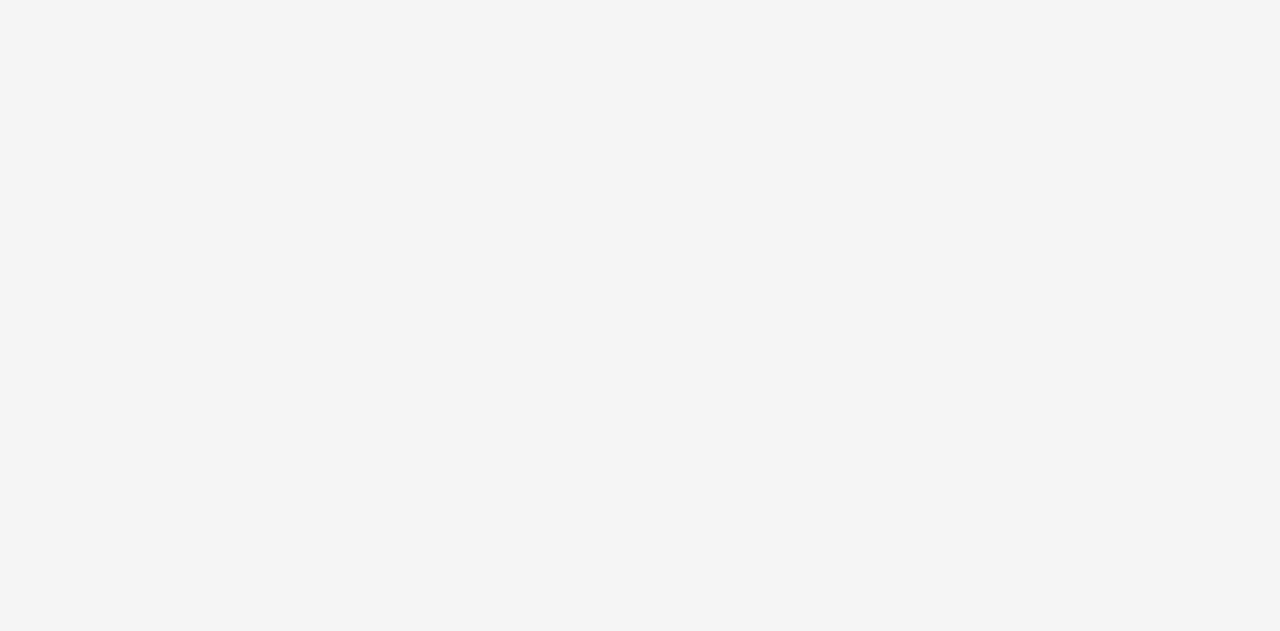 scroll, scrollTop: 0, scrollLeft: 0, axis: both 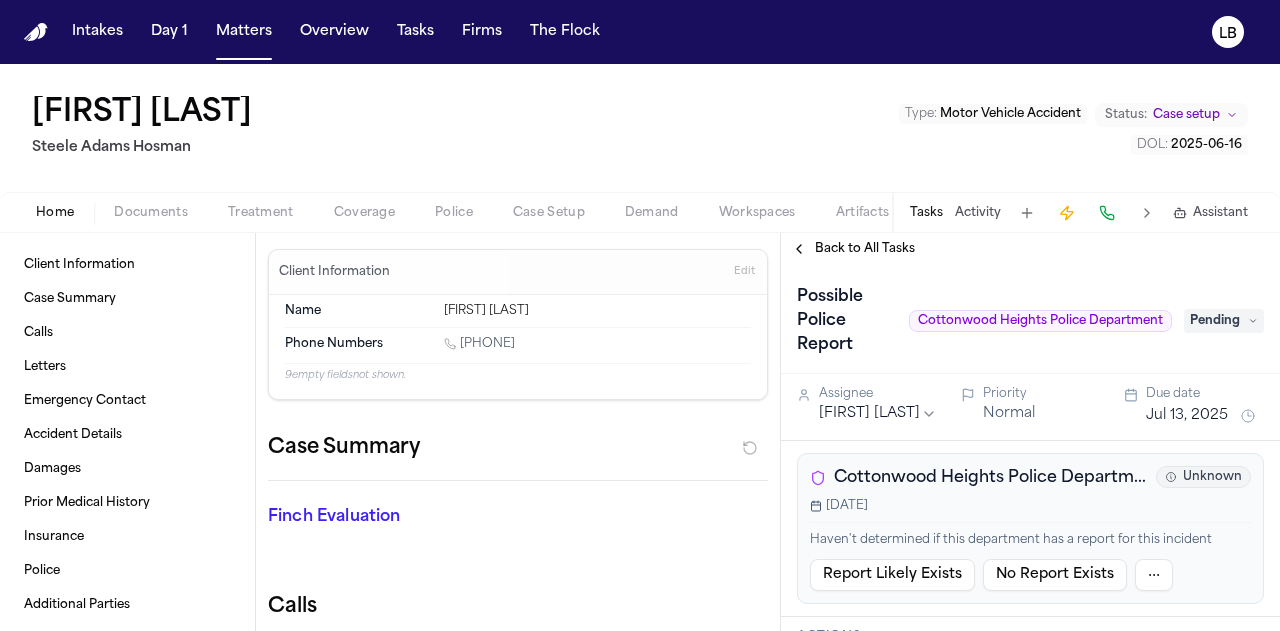 click on "Documents" at bounding box center (151, 213) 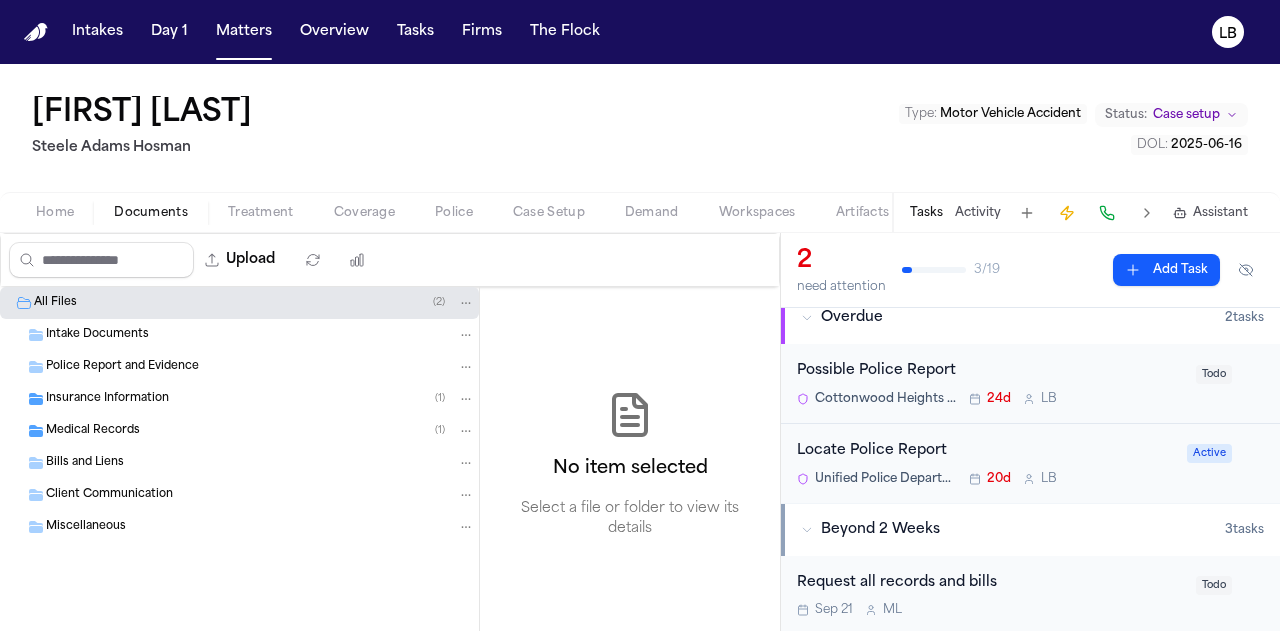 scroll, scrollTop: 0, scrollLeft: 0, axis: both 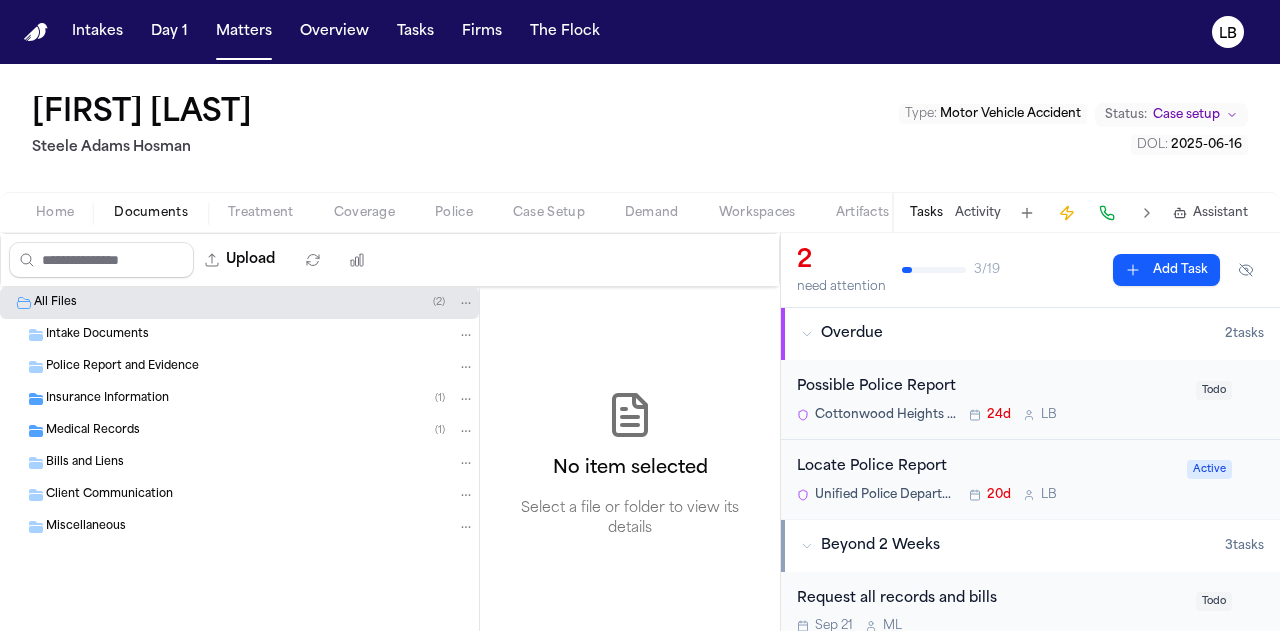 click on "Intake Documents" at bounding box center [97, 335] 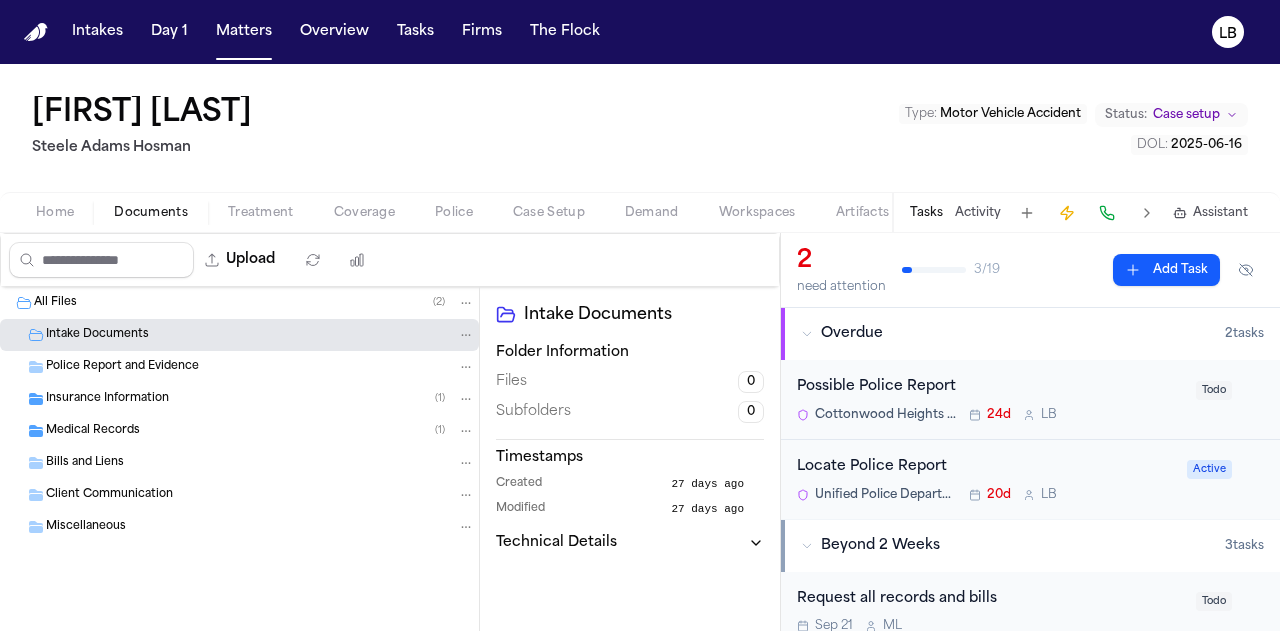 click on "Police Report and Evidence" at bounding box center [122, 367] 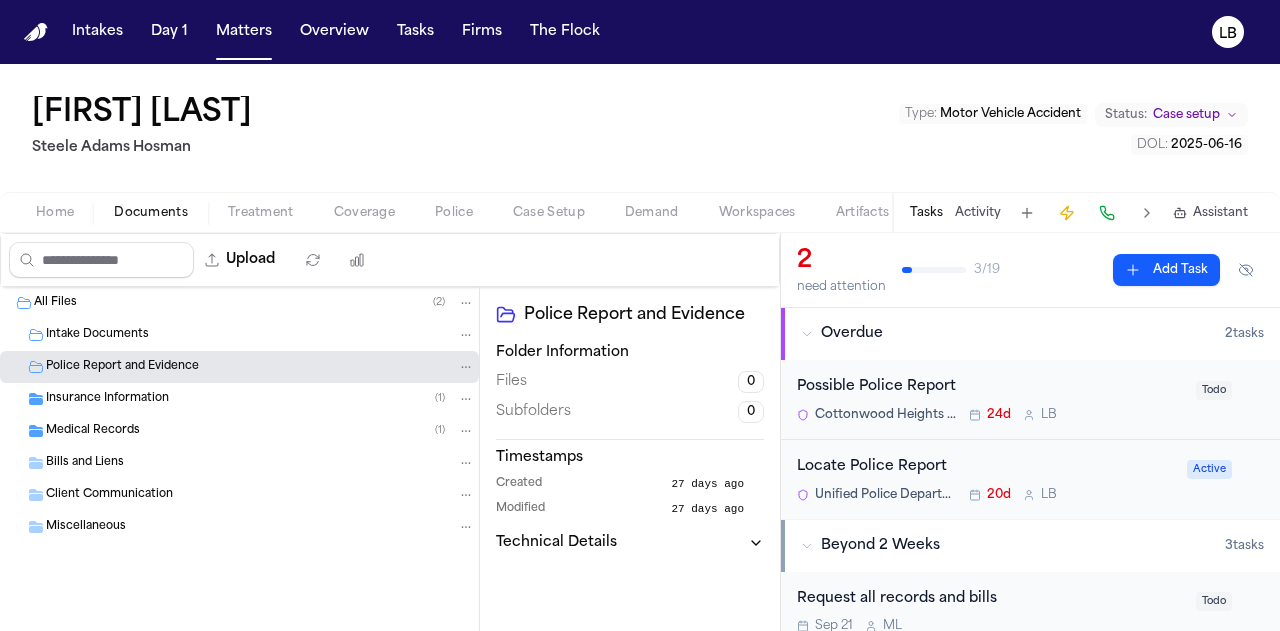 click on "Insurance Information ( 1 )" at bounding box center (260, 399) 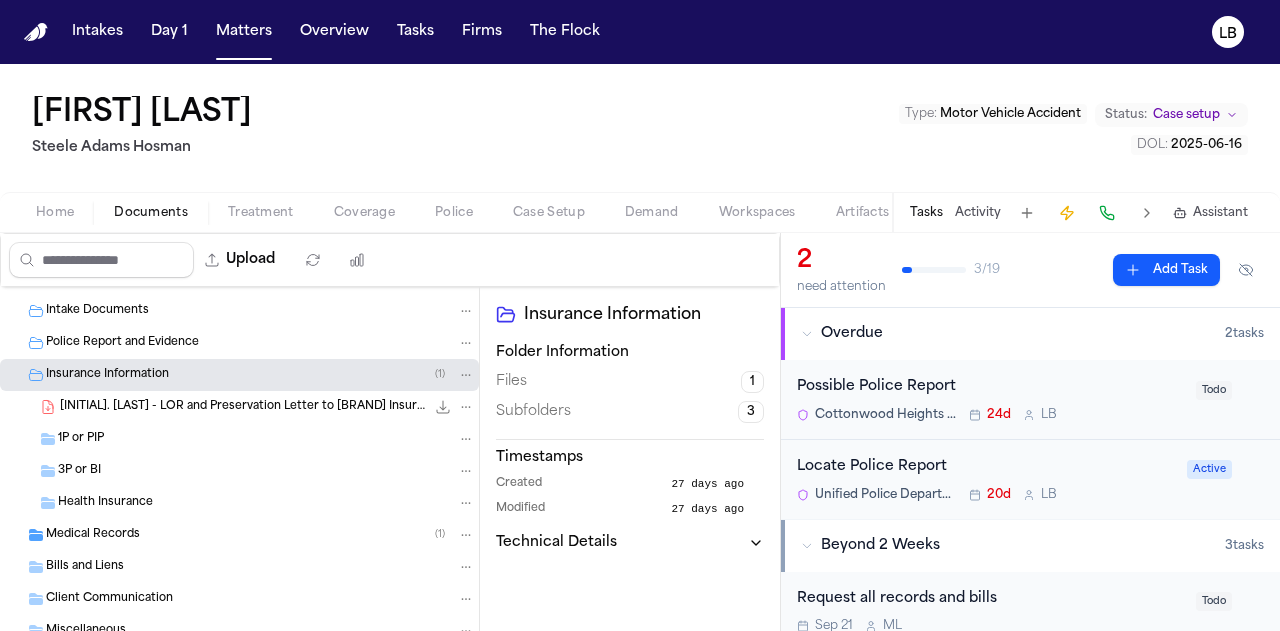 scroll, scrollTop: 23, scrollLeft: 0, axis: vertical 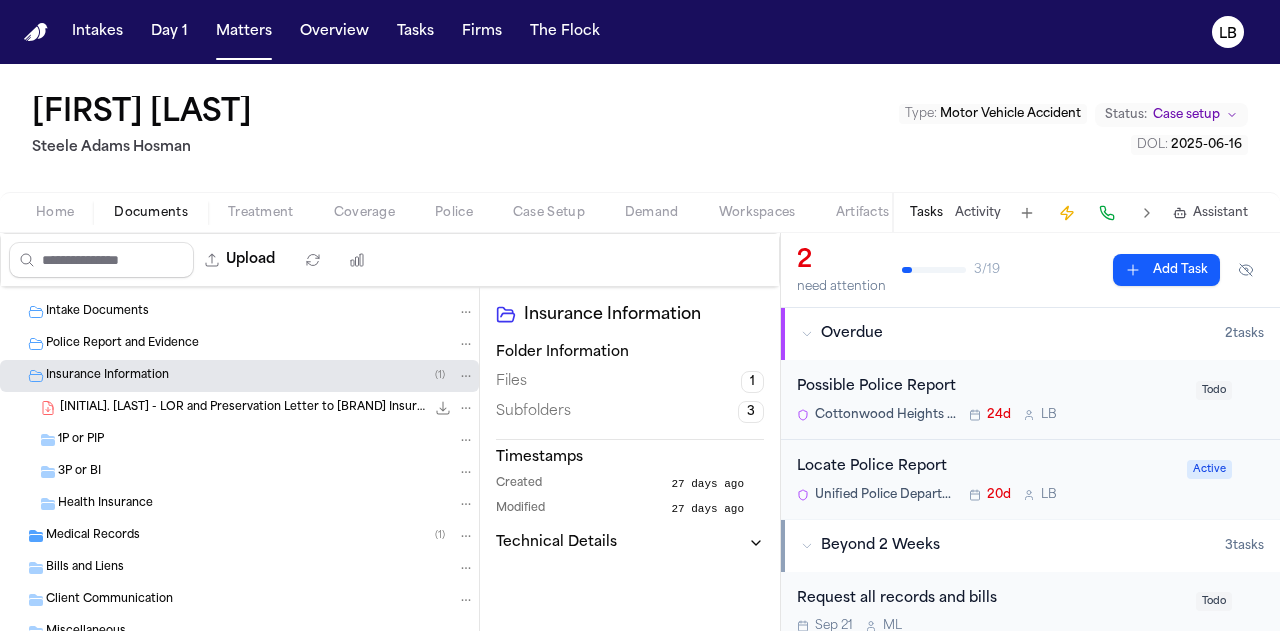 click on "Home" at bounding box center [55, 213] 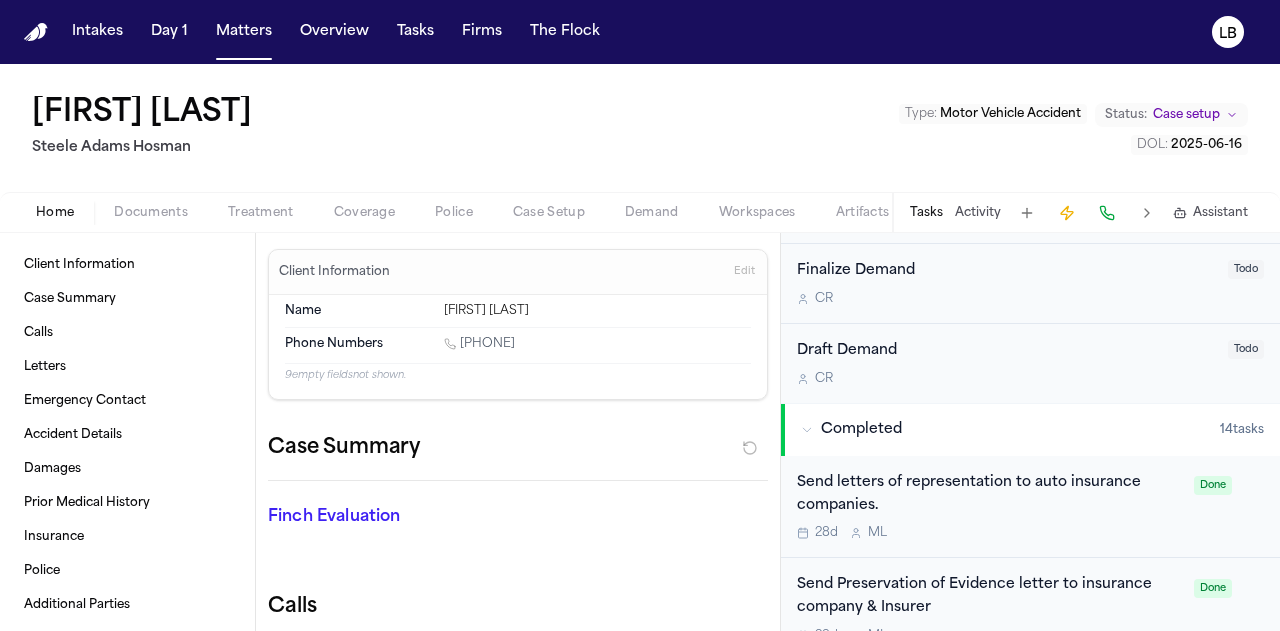 scroll, scrollTop: 408, scrollLeft: 0, axis: vertical 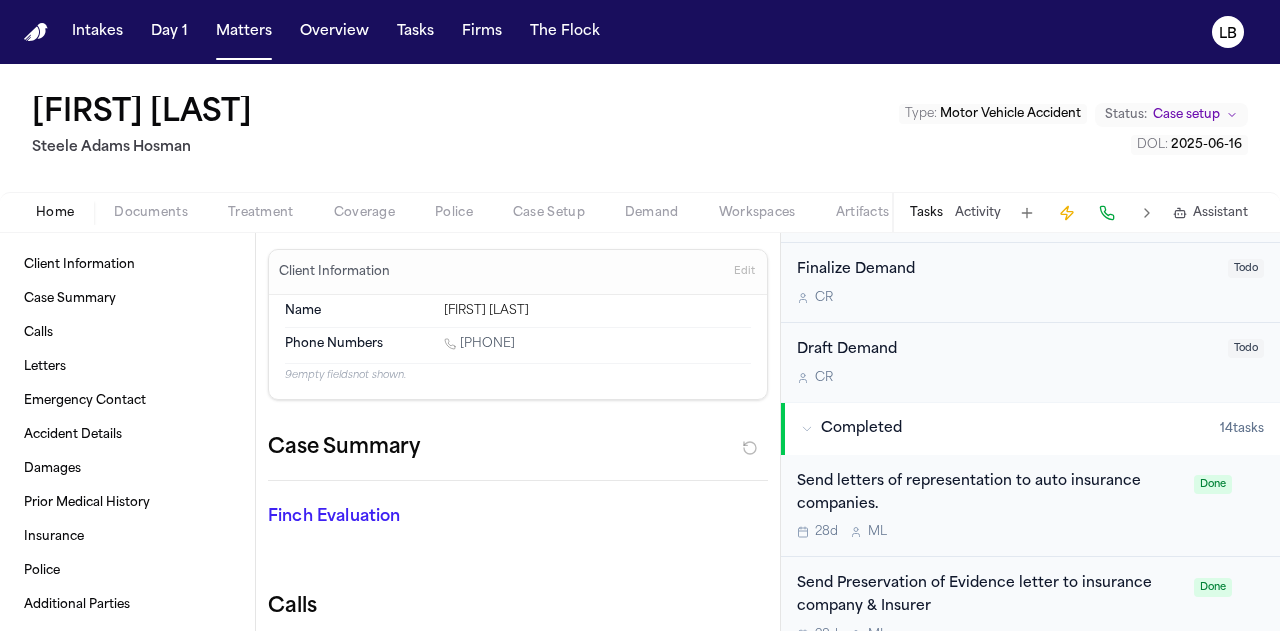 click on "Keybelis Biceno Steele Adams Hosman Type :   Motor Vehicle Accident Status: Case setup DOL :   2025-06-16" at bounding box center [640, 128] 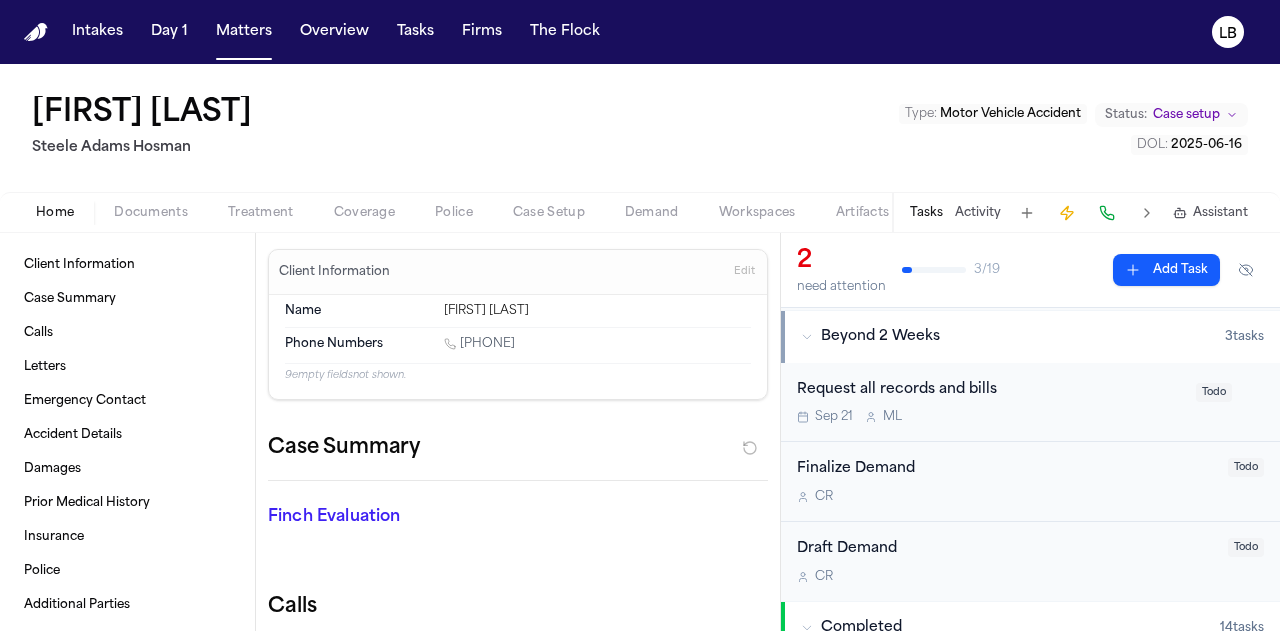 scroll, scrollTop: 208, scrollLeft: 0, axis: vertical 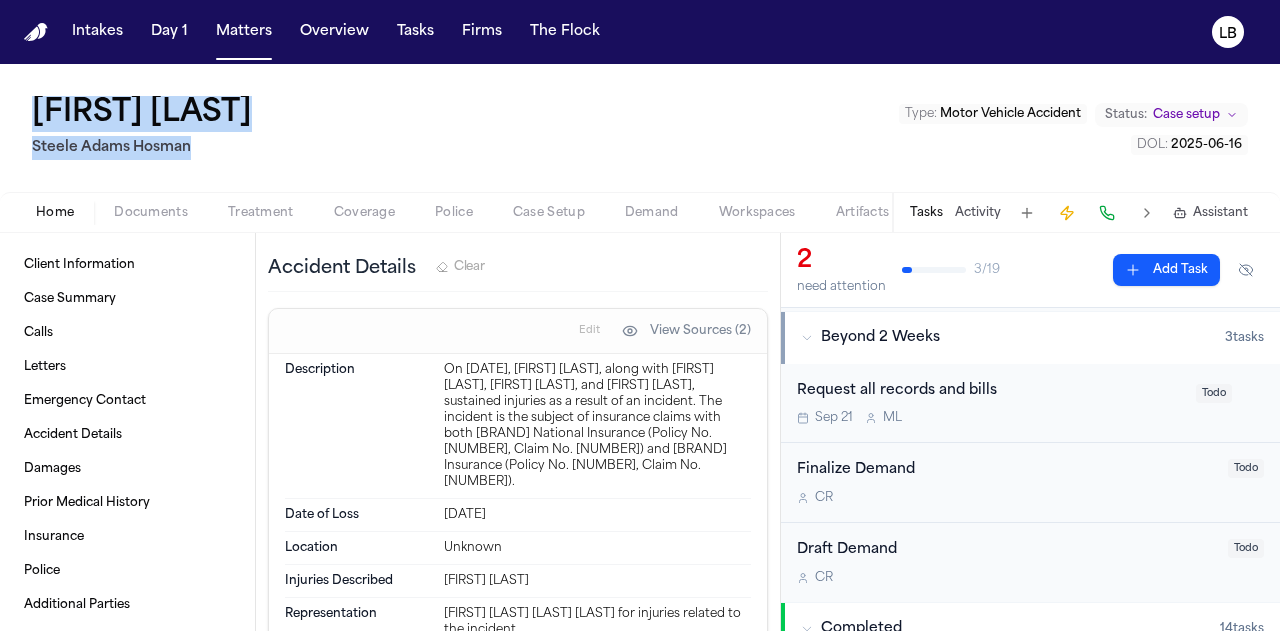 drag, startPoint x: 247, startPoint y: 149, endPoint x: 32, endPoint y: 105, distance: 219.45615 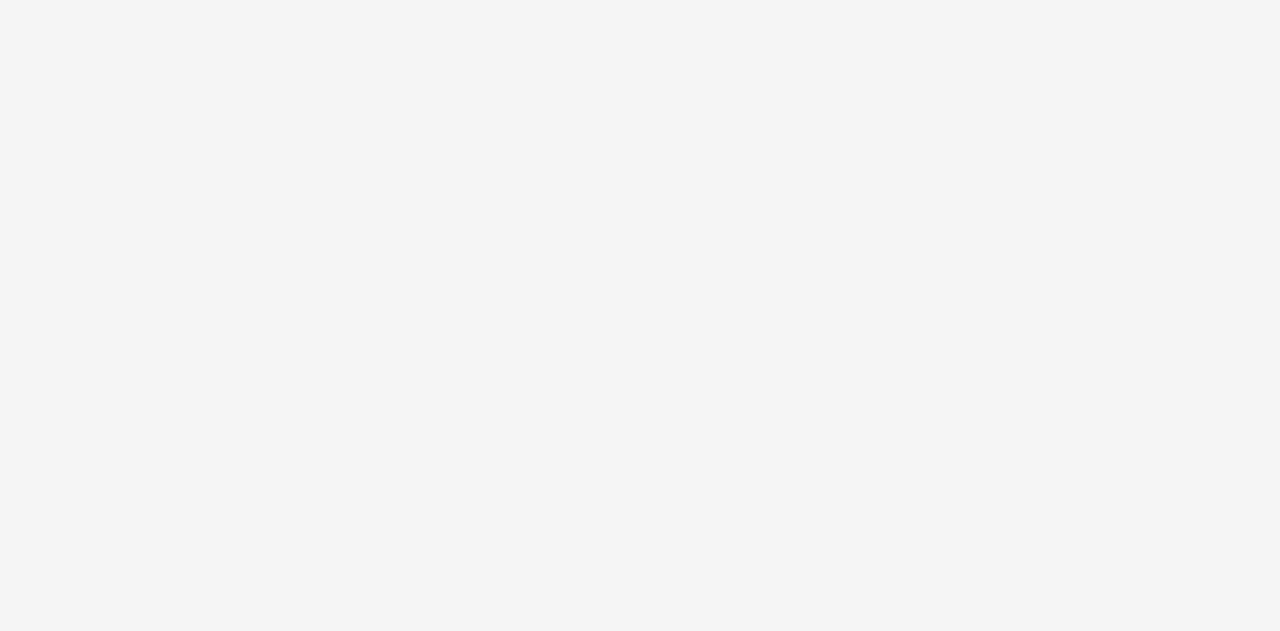 scroll, scrollTop: 0, scrollLeft: 0, axis: both 